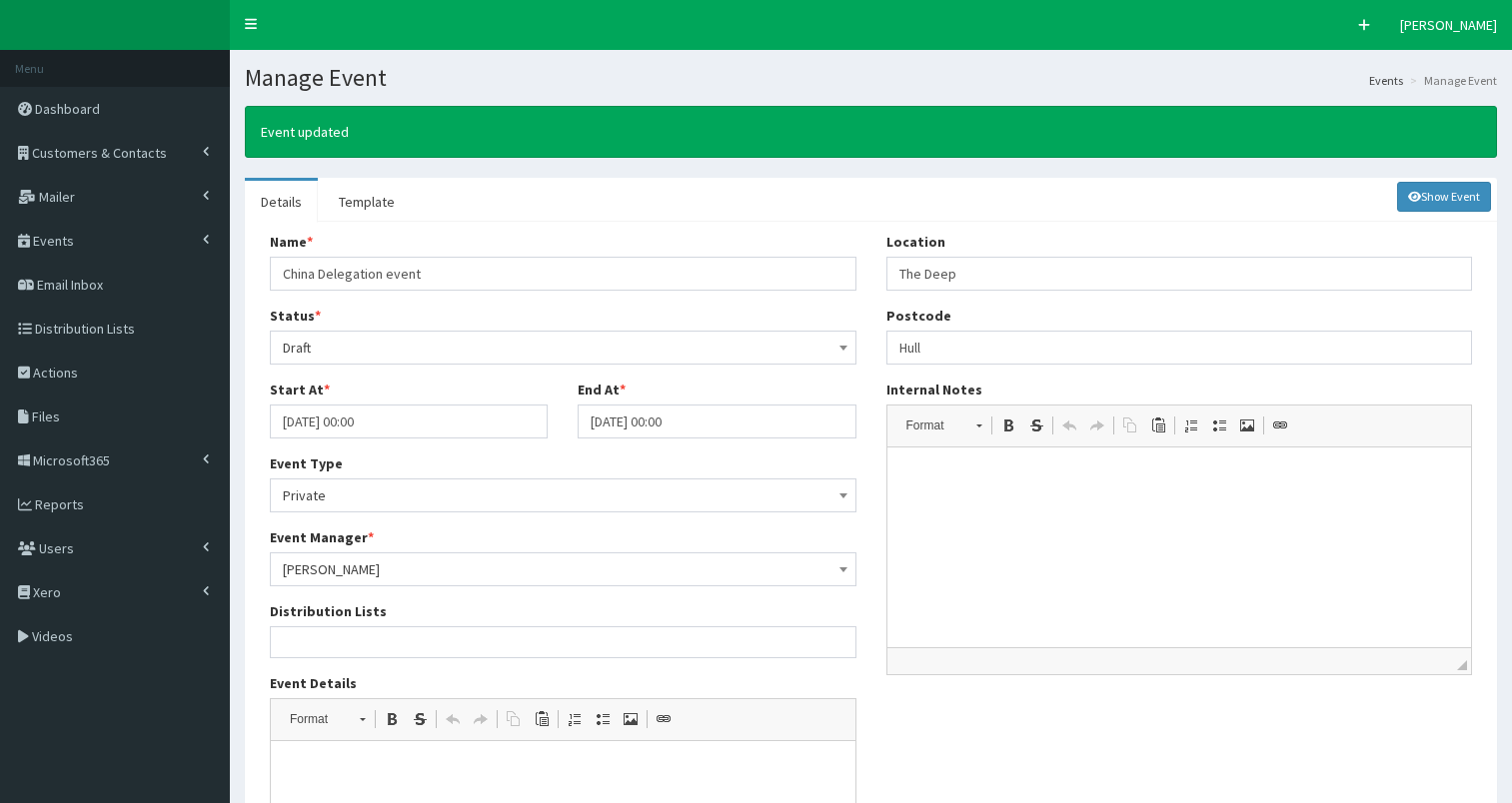 select 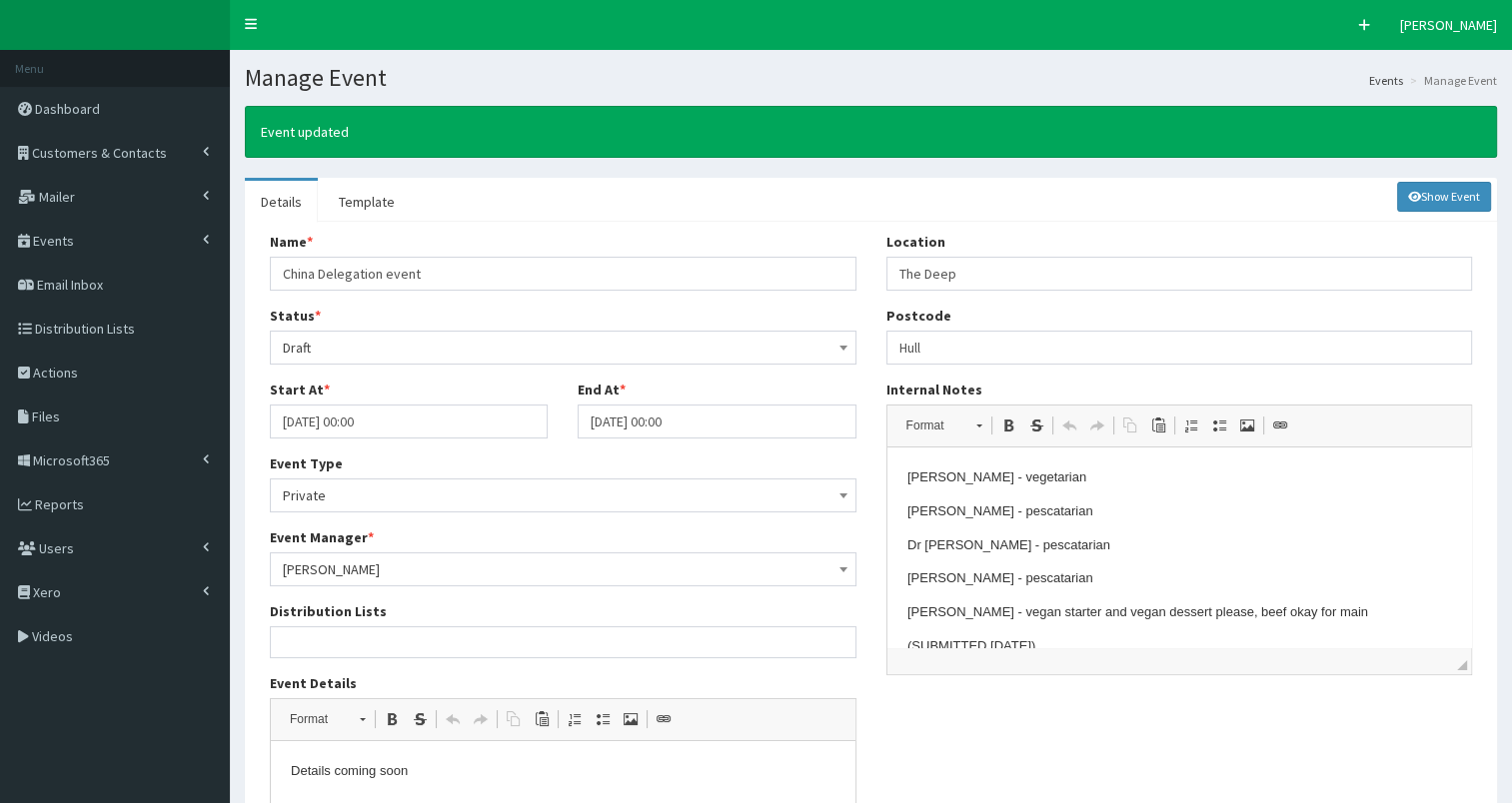 scroll, scrollTop: 0, scrollLeft: 0, axis: both 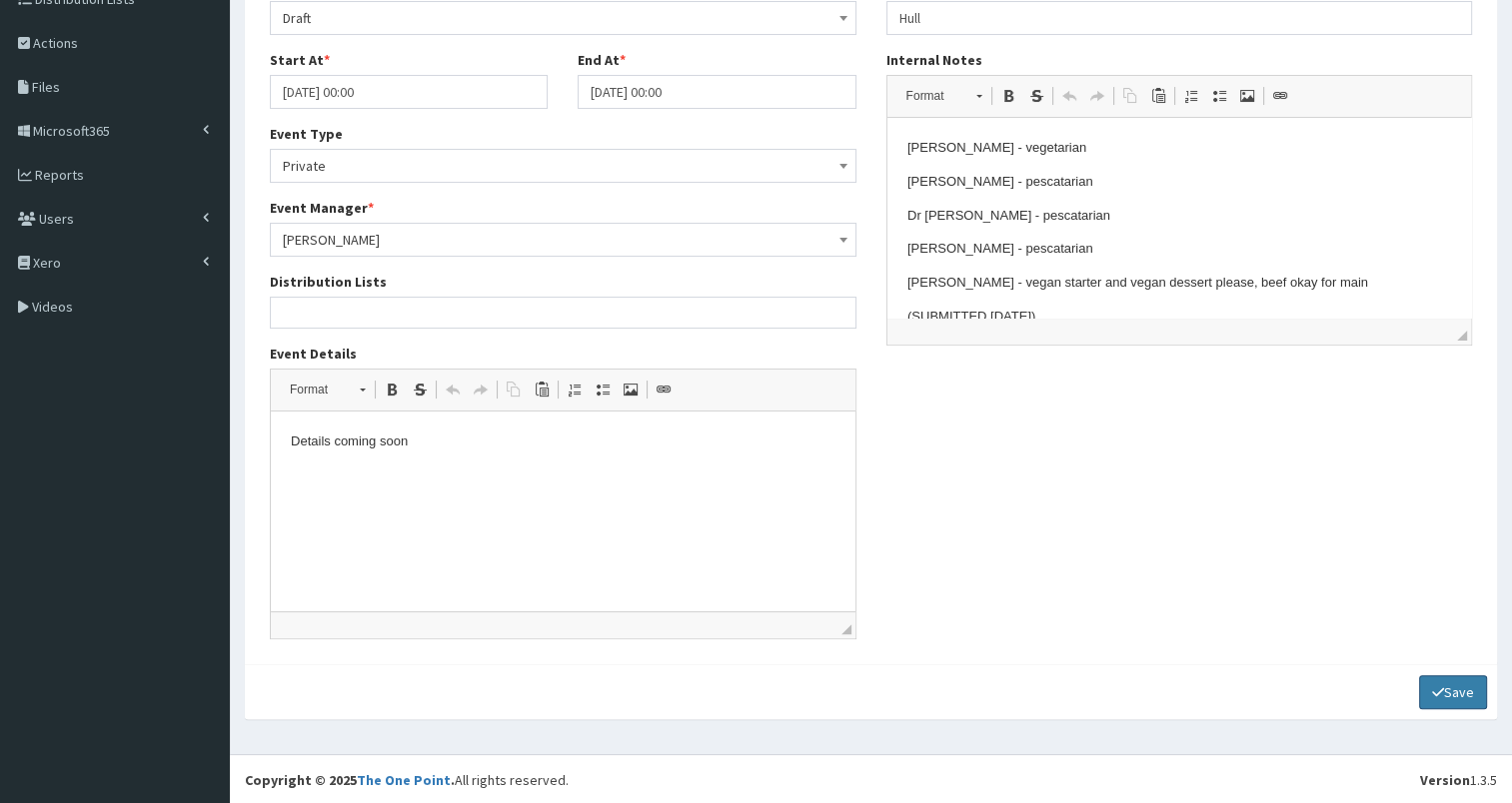 click on "Save" at bounding box center [1453, 692] 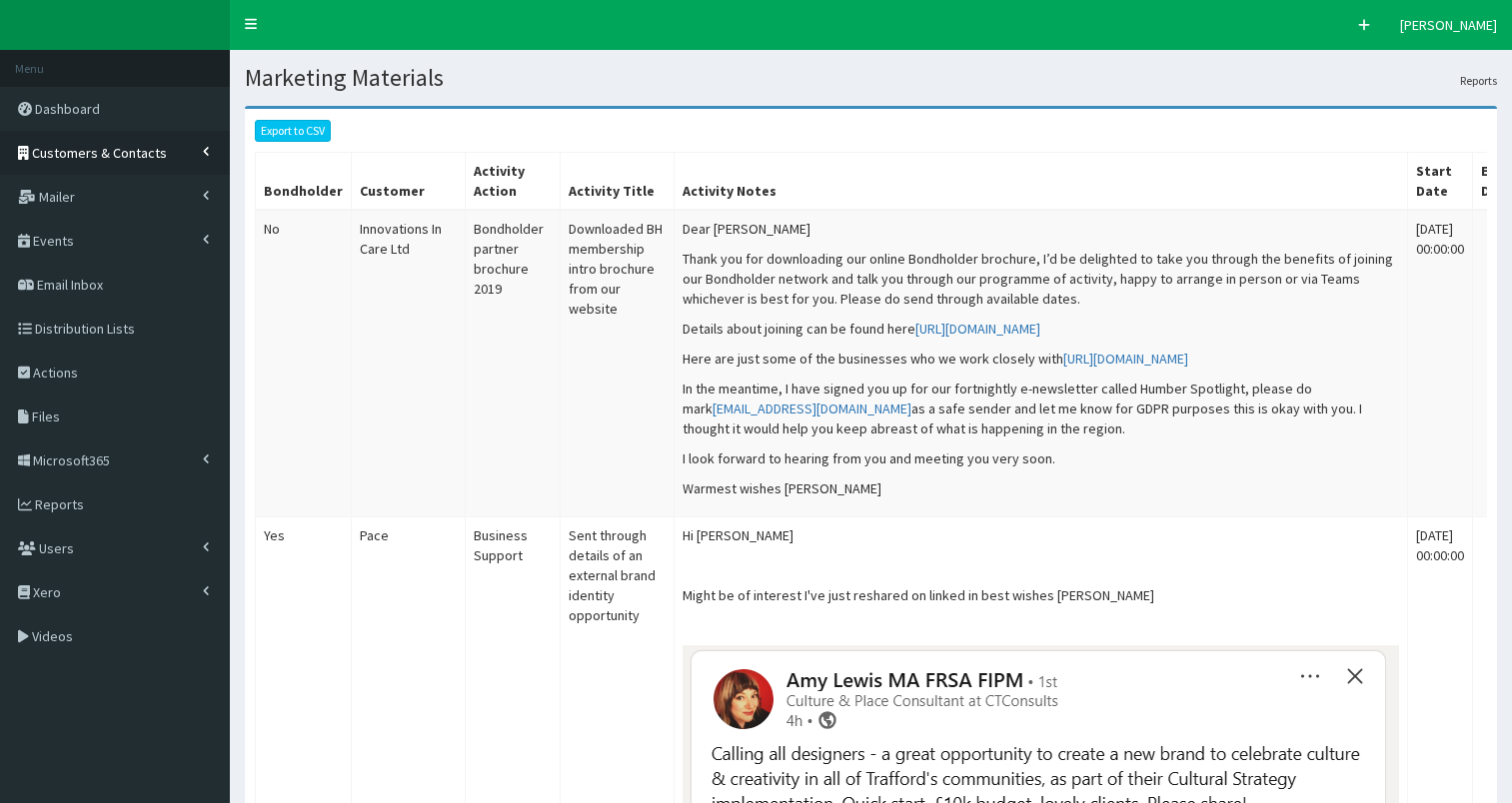 scroll, scrollTop: 0, scrollLeft: 0, axis: both 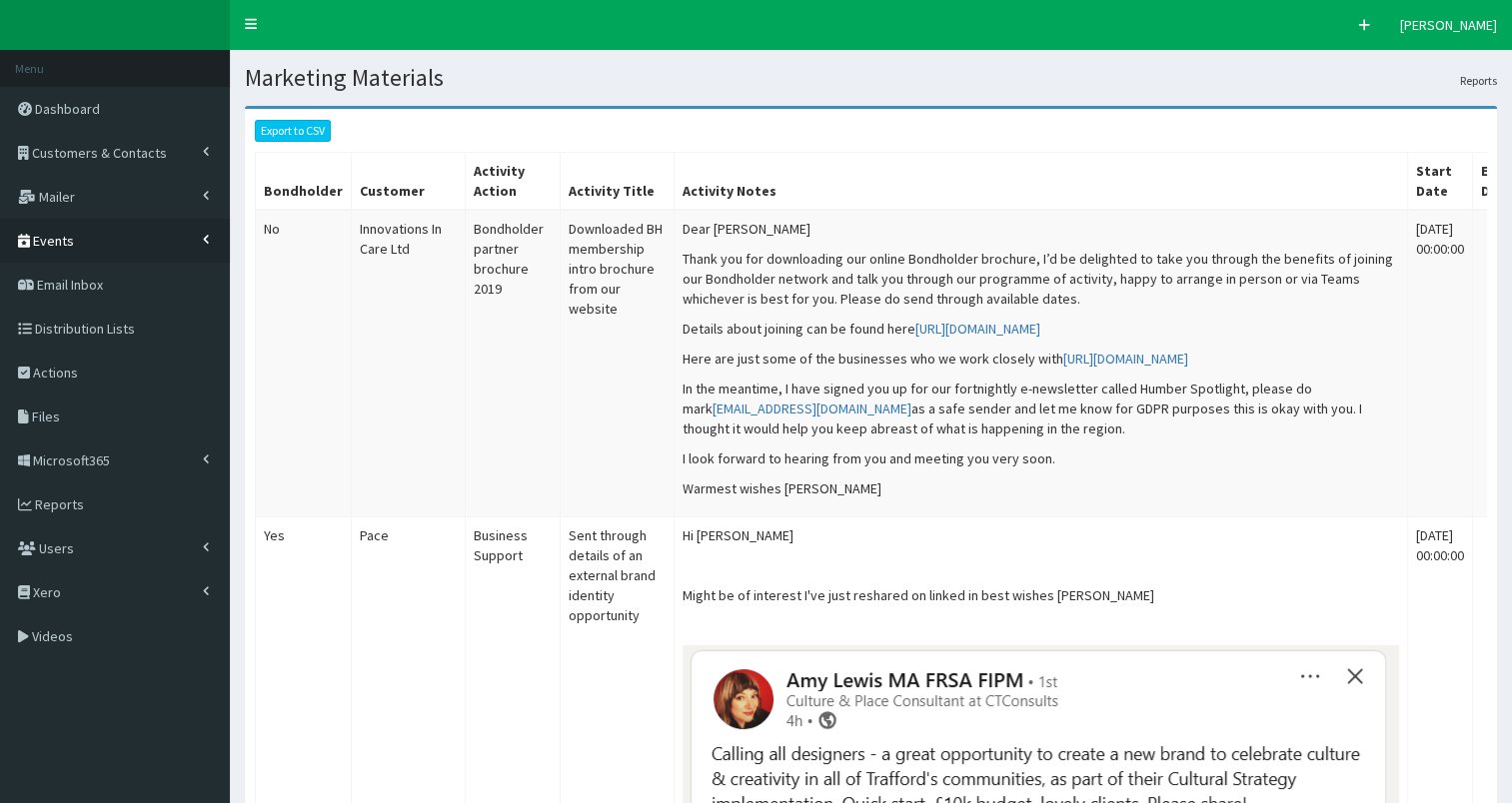 click on "Events" at bounding box center [53, 241] 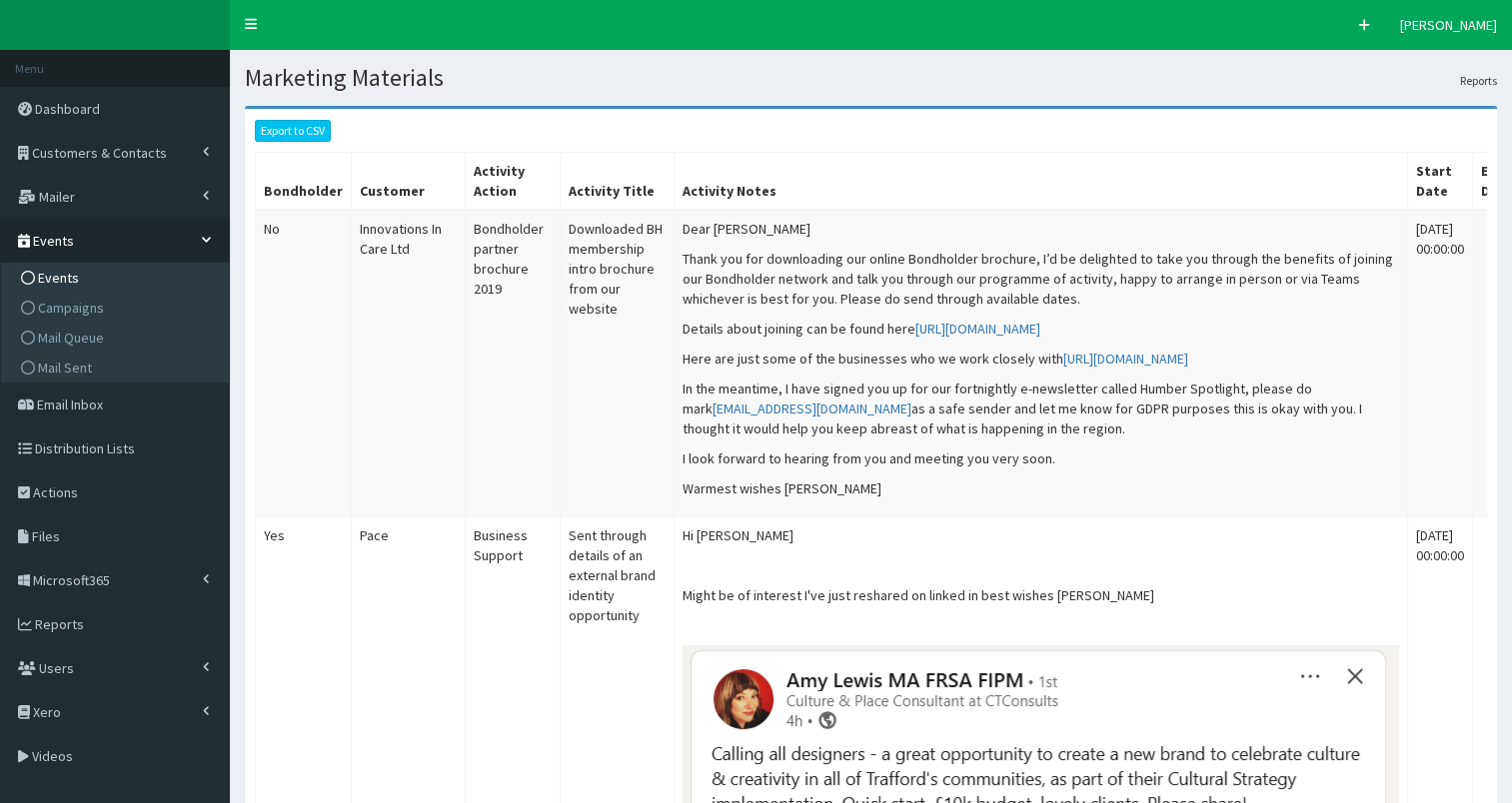 click on "Events" at bounding box center [58, 278] 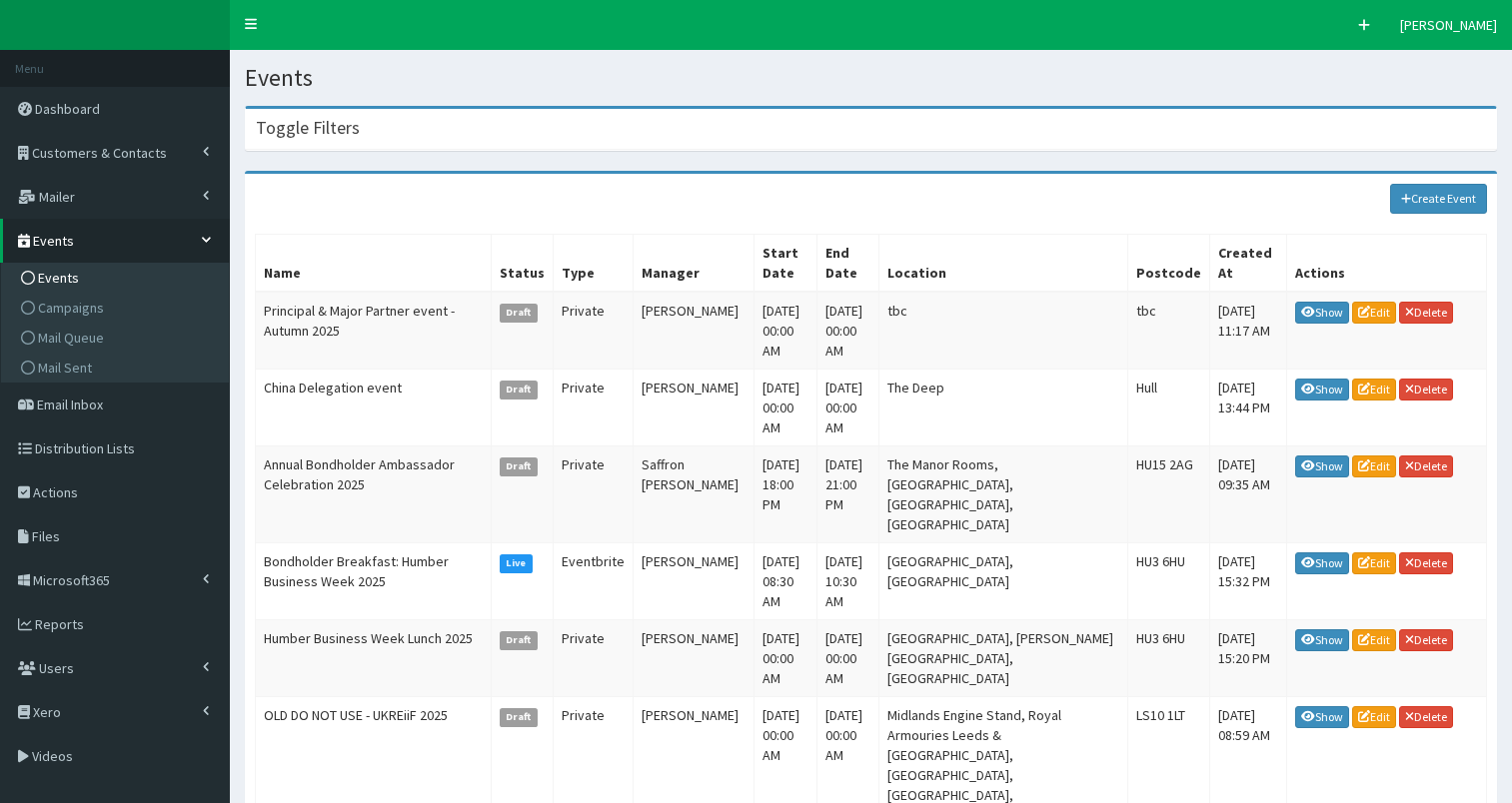 scroll, scrollTop: 0, scrollLeft: 0, axis: both 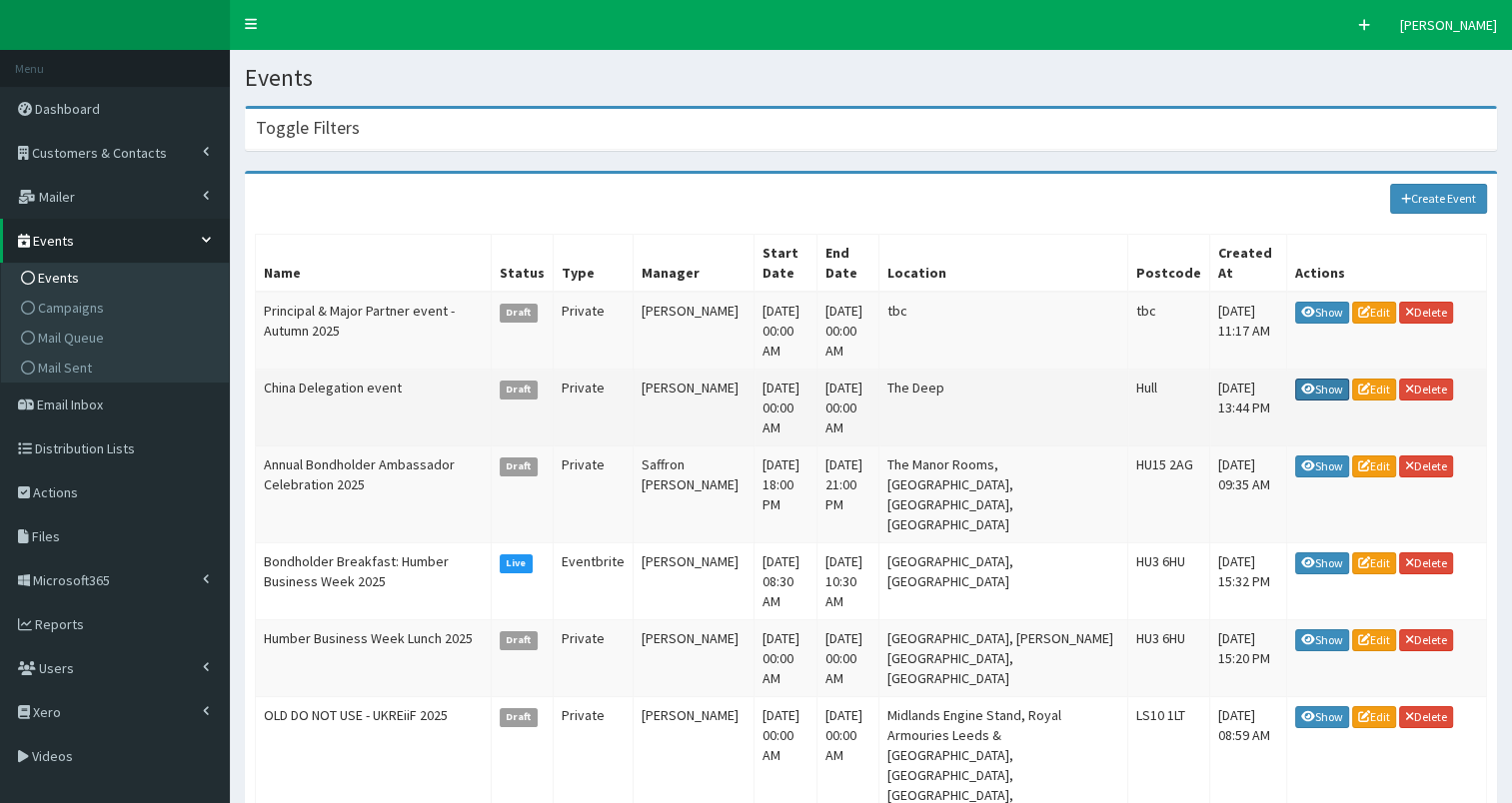 click on "Show" at bounding box center [1322, 390] 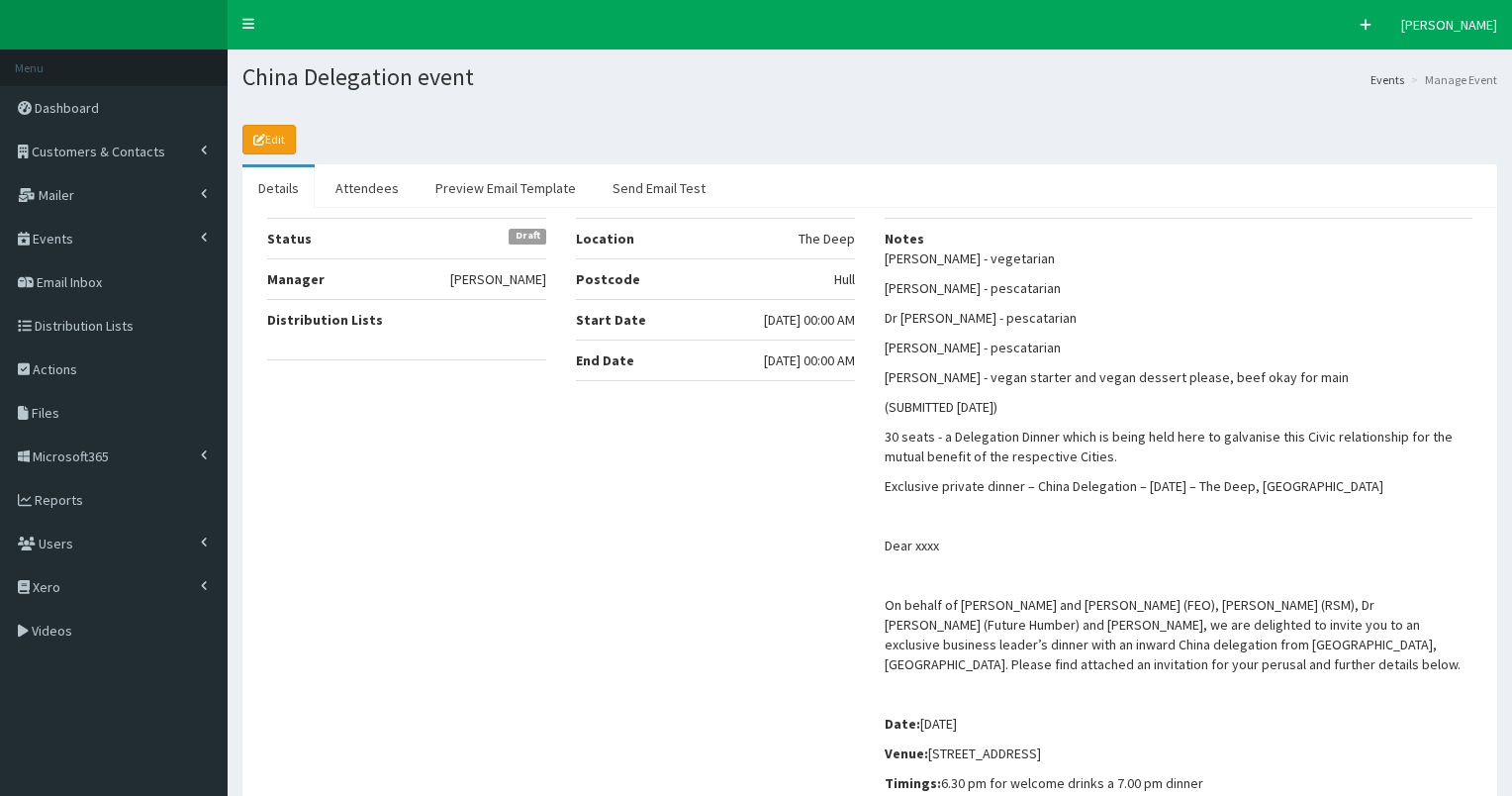 select on "50" 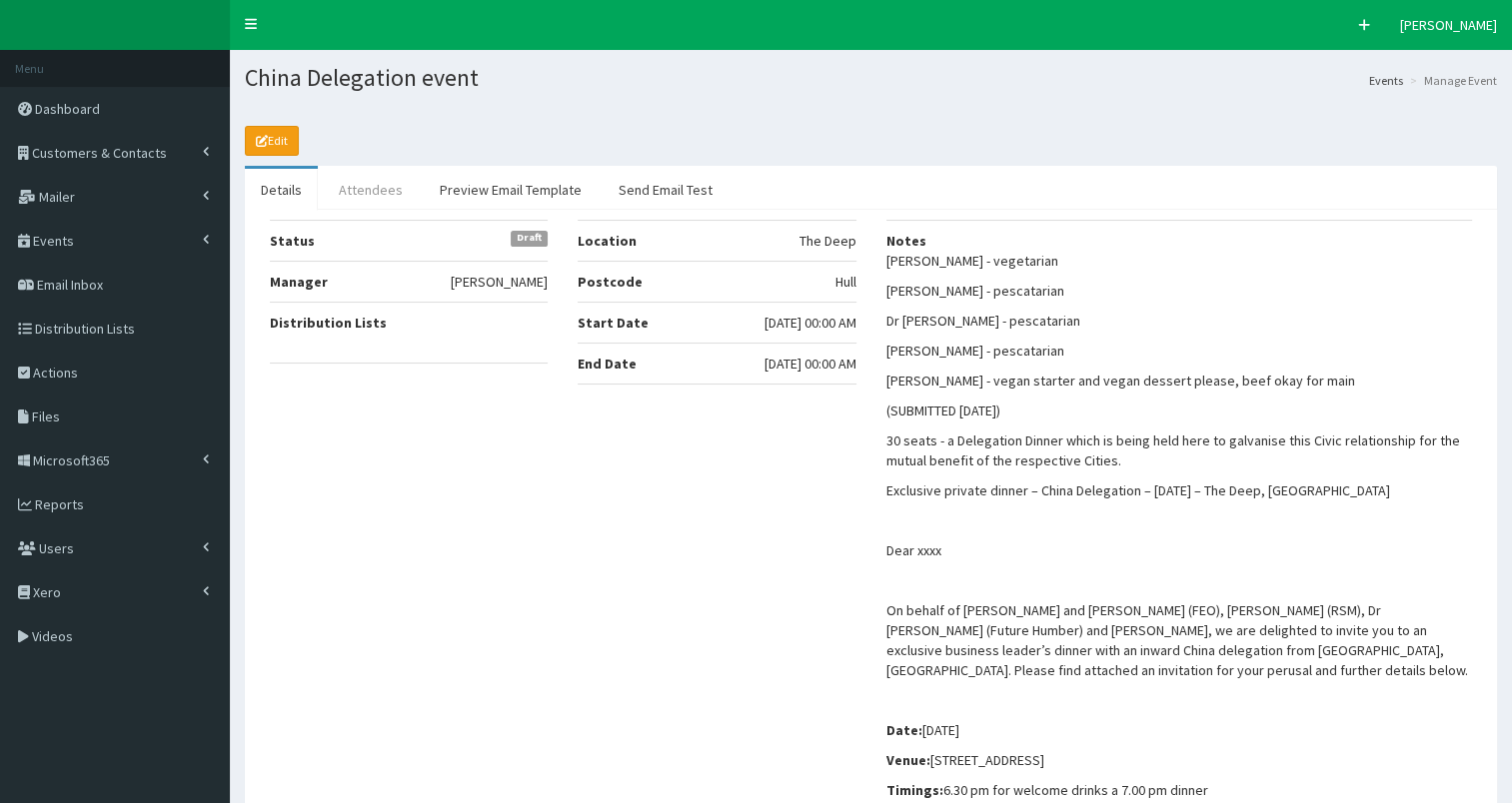 click on "Attendees" at bounding box center [371, 190] 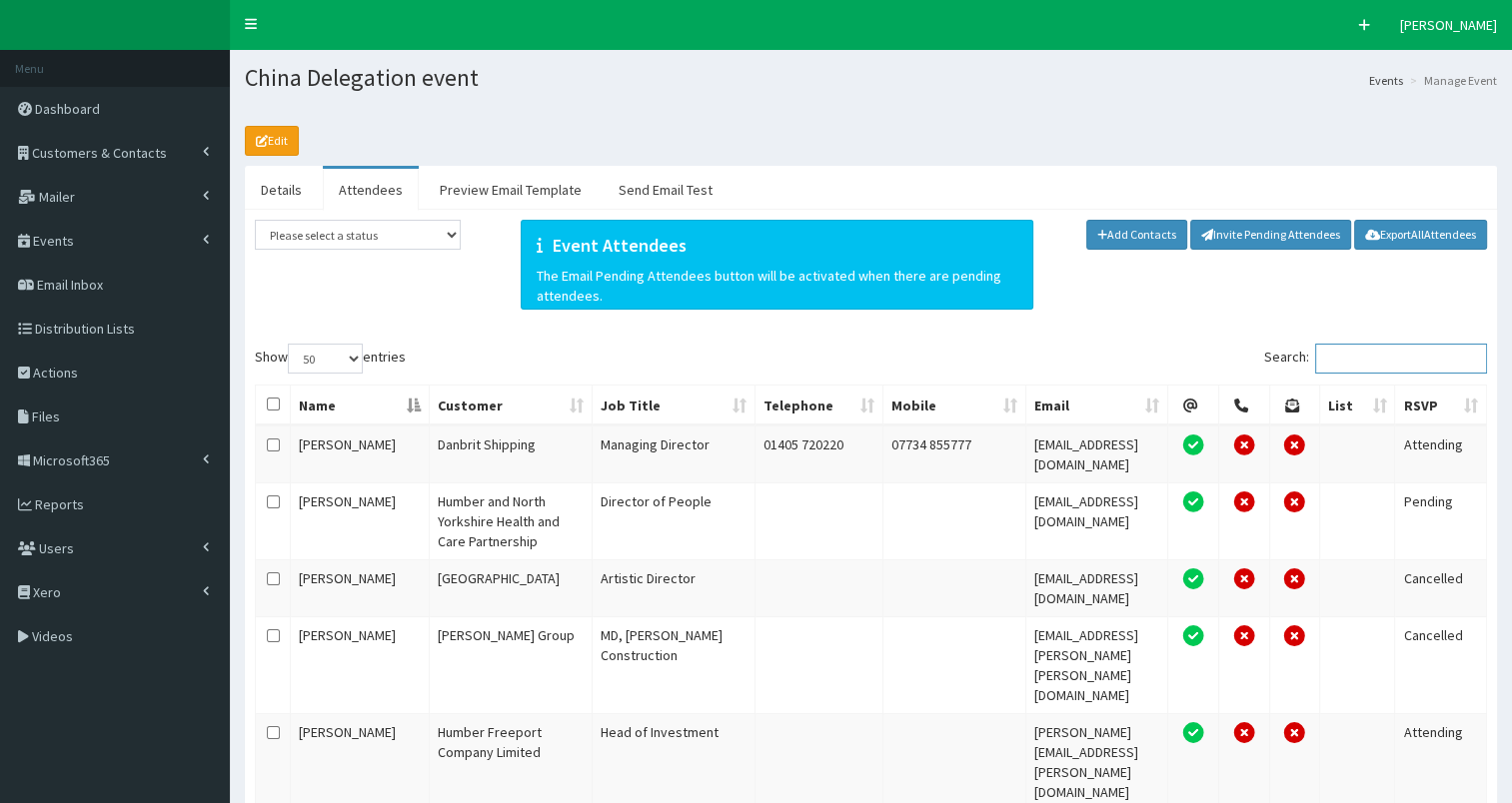 click on "Search:" at bounding box center [1401, 359] 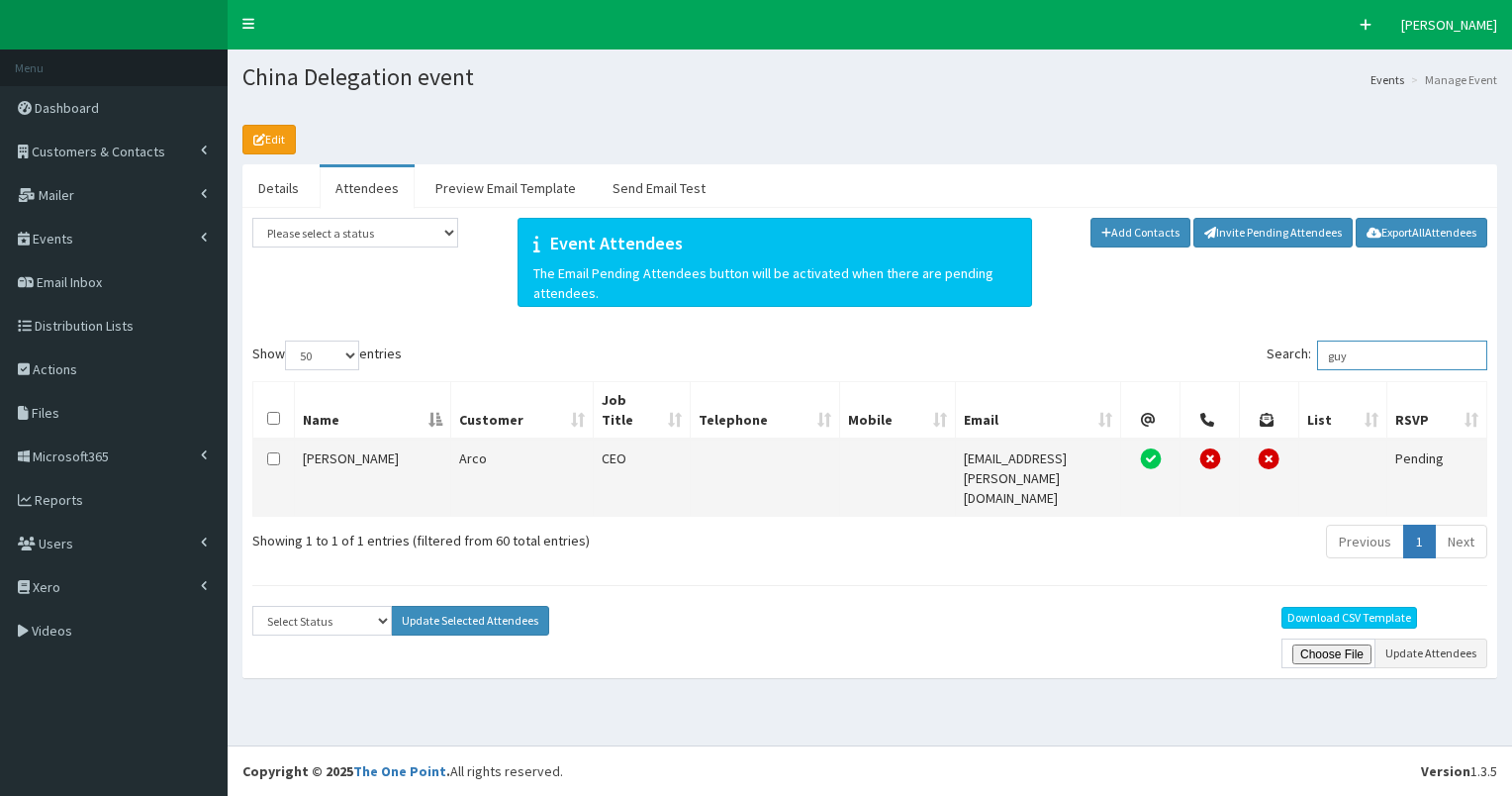 type on "guy" 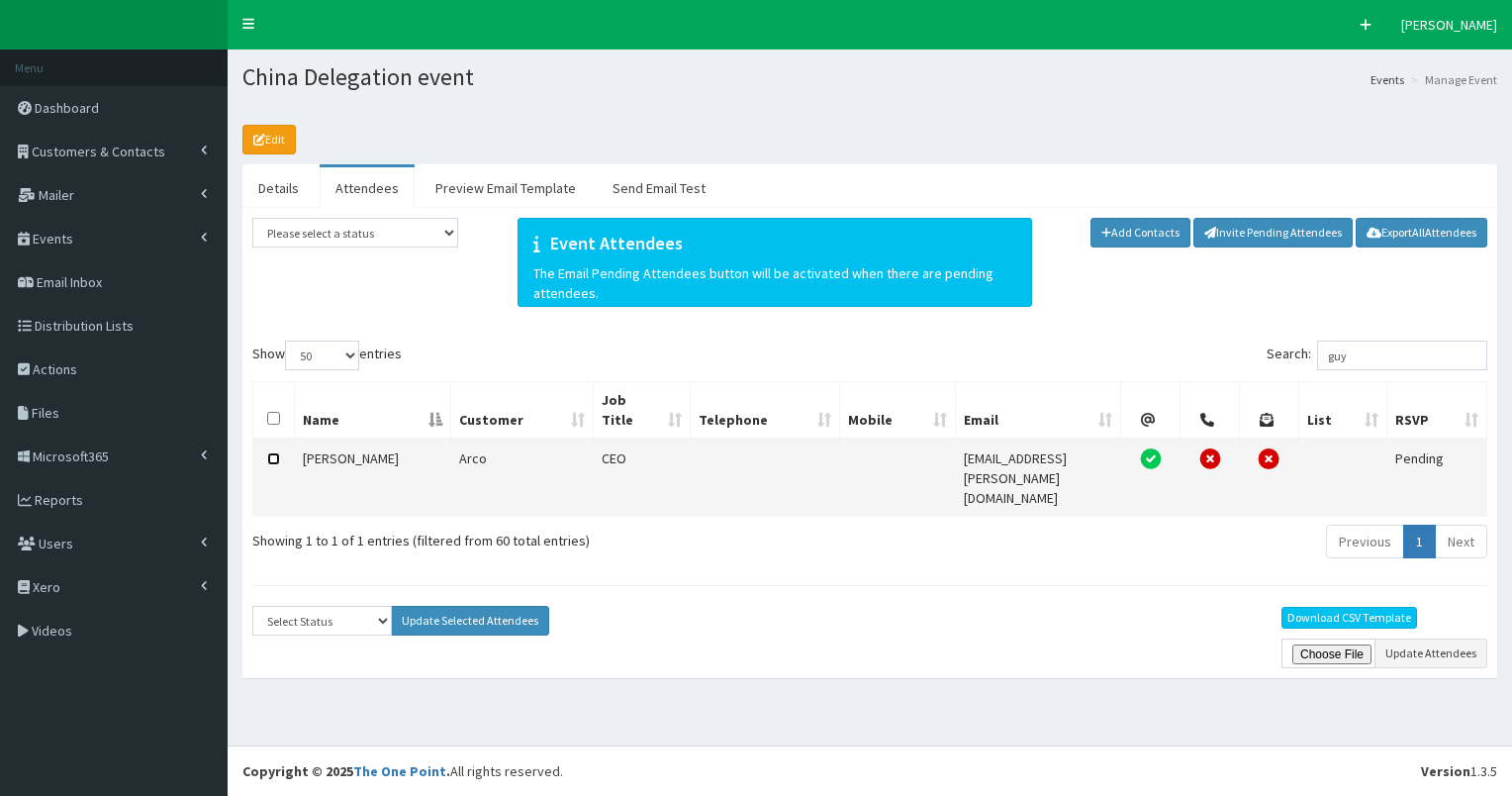 click at bounding box center [273, 458] 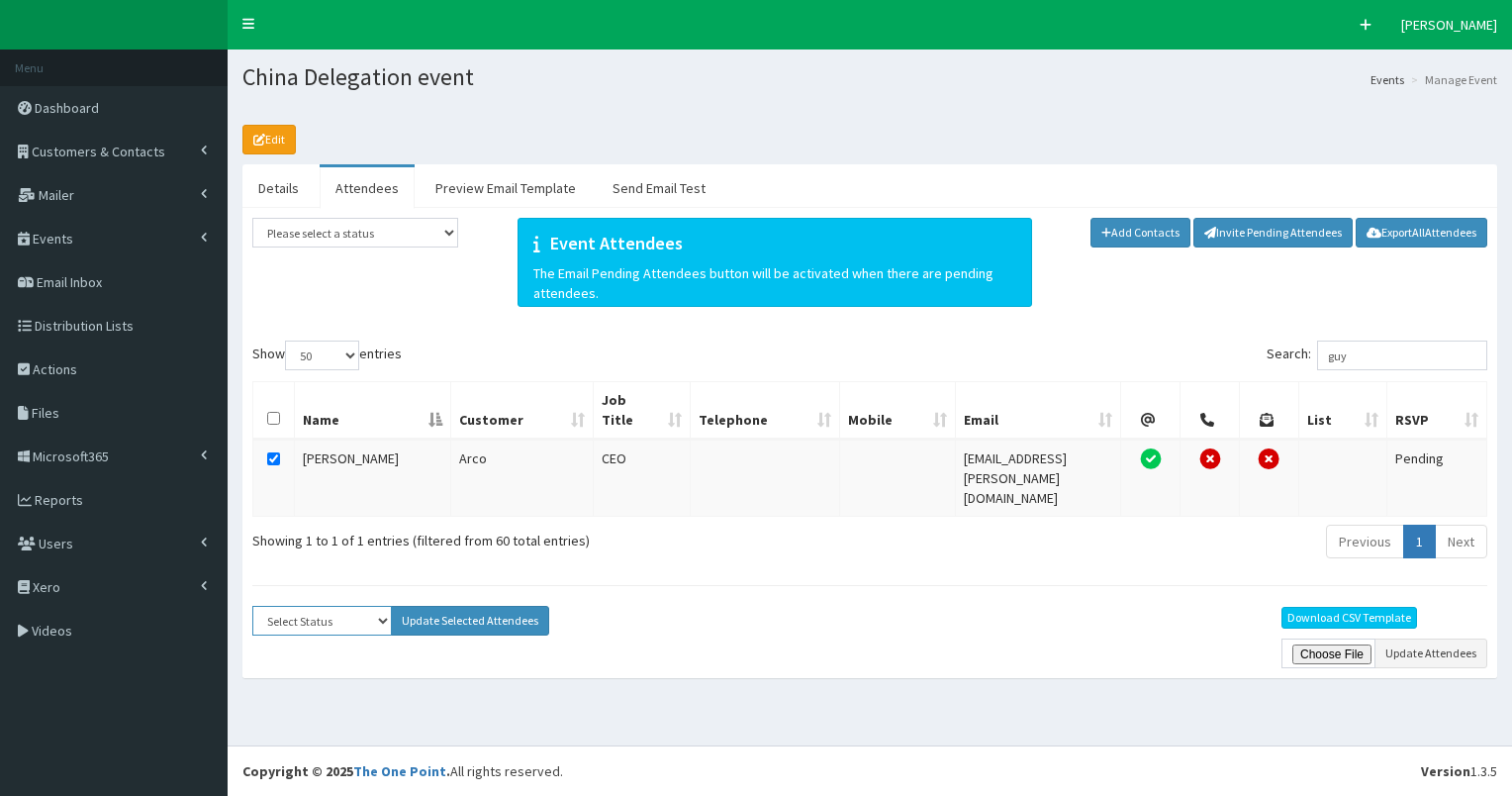 click on "Select Status
Apologies
Attended
Attending
Cancelled
Declined
Did Not Attend
Invited
Pending" at bounding box center [322, 621] 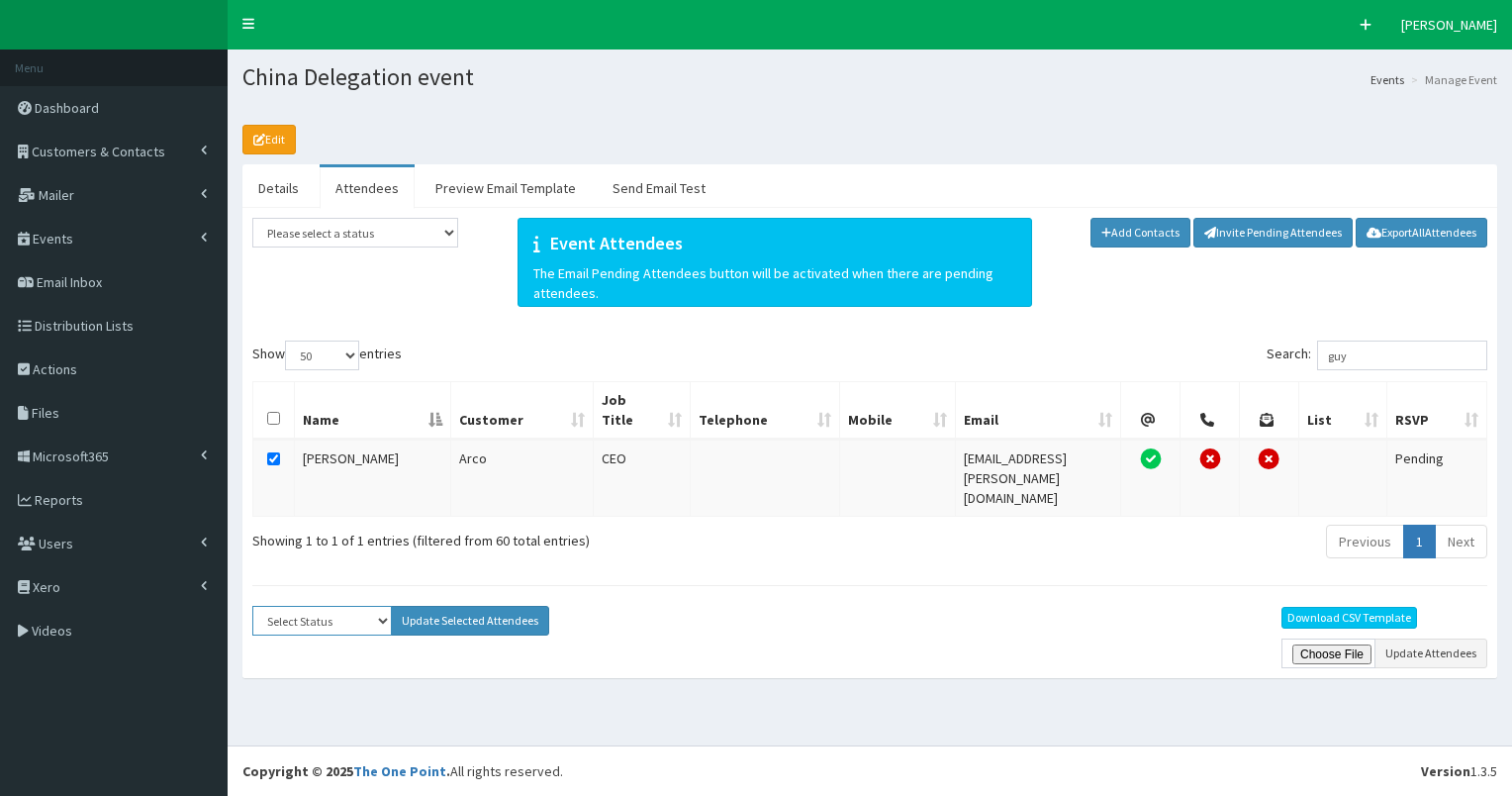 select on "Apologies" 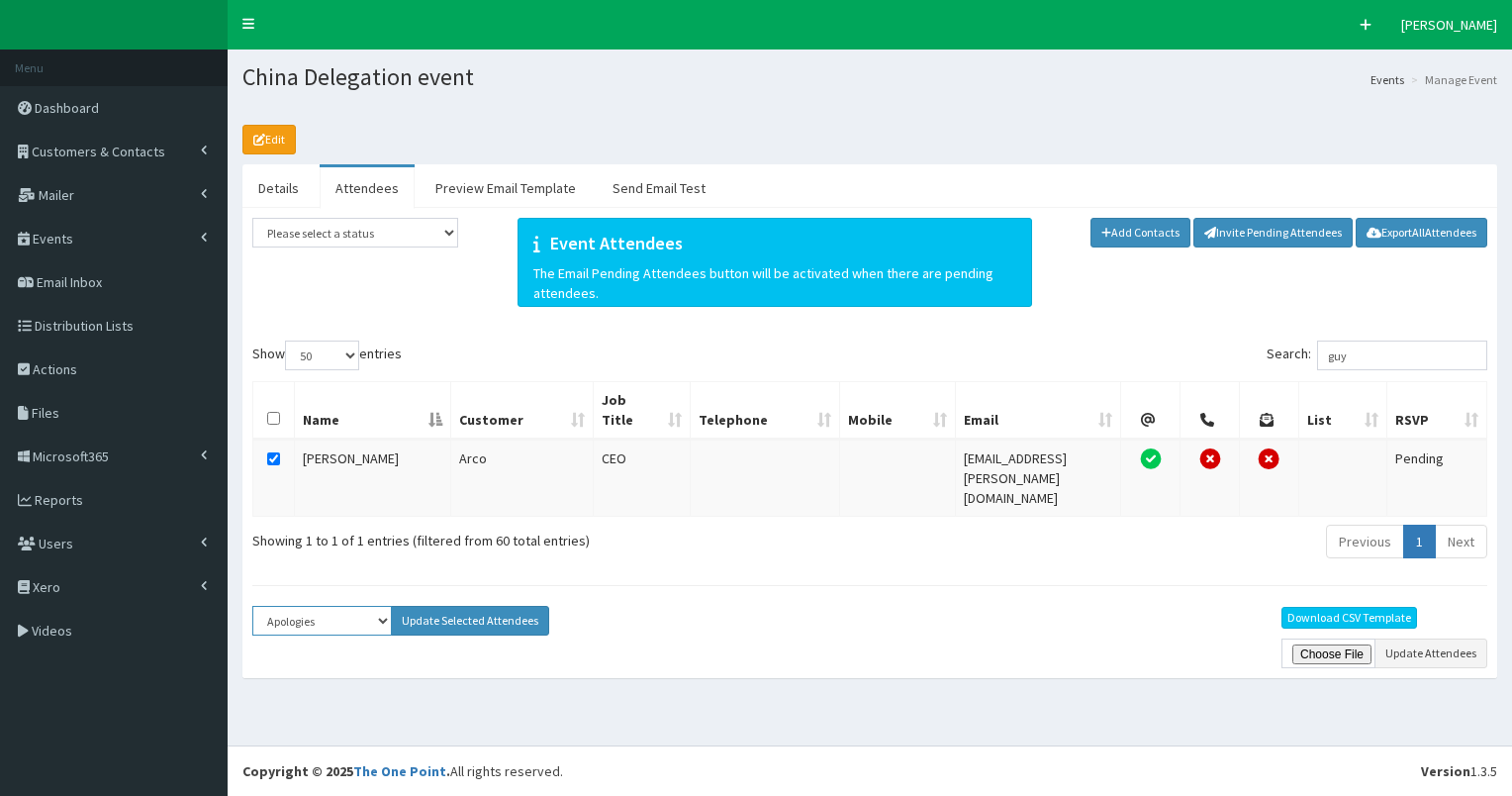 click on "Select Status
Apologies
Attended
Attending
Cancelled
Declined
Did Not Attend
Invited
Pending" at bounding box center [322, 621] 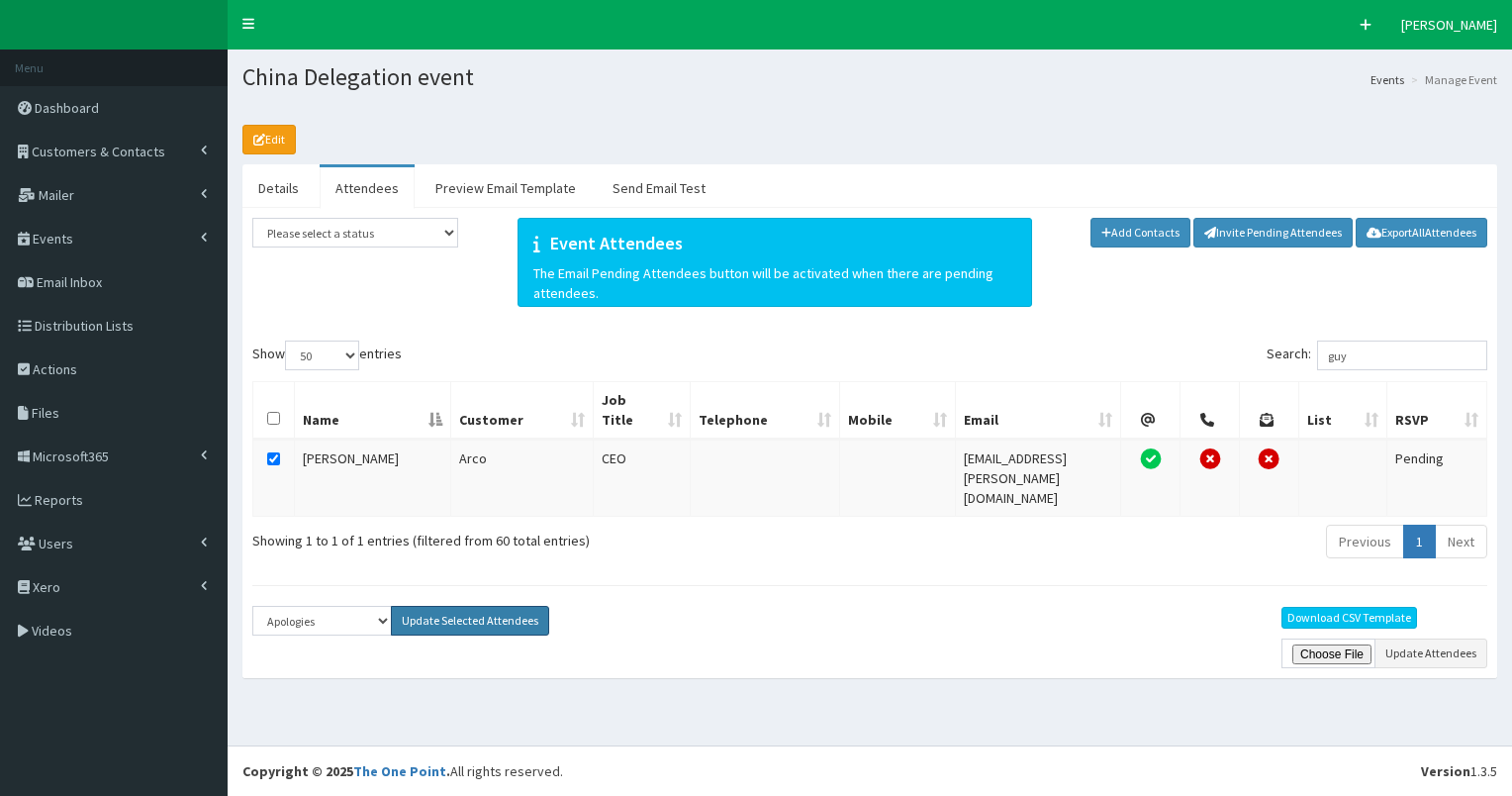 click on "Update Selected Attendees" at bounding box center [470, 621] 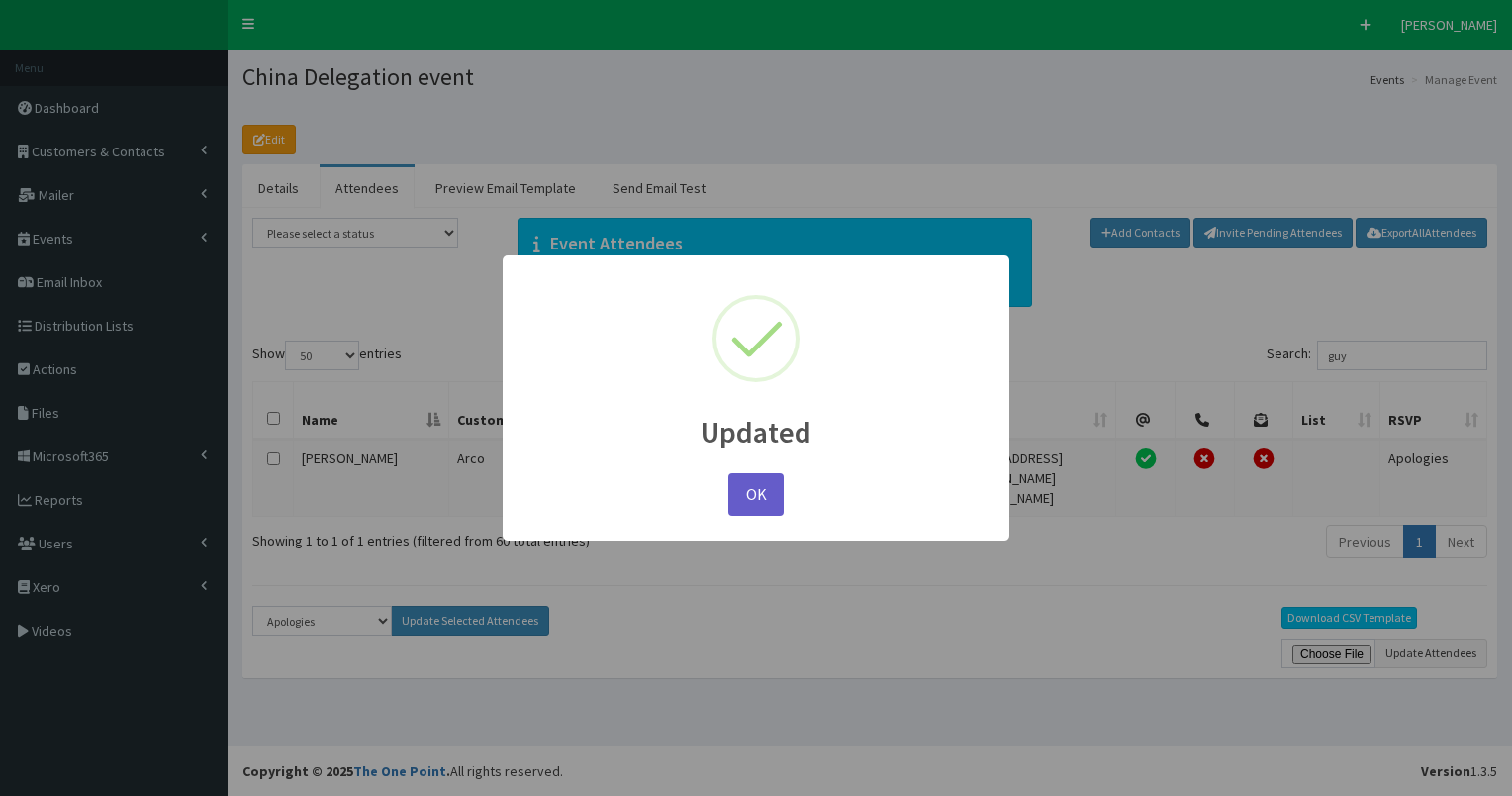 click on "OK" at bounding box center [756, 494] 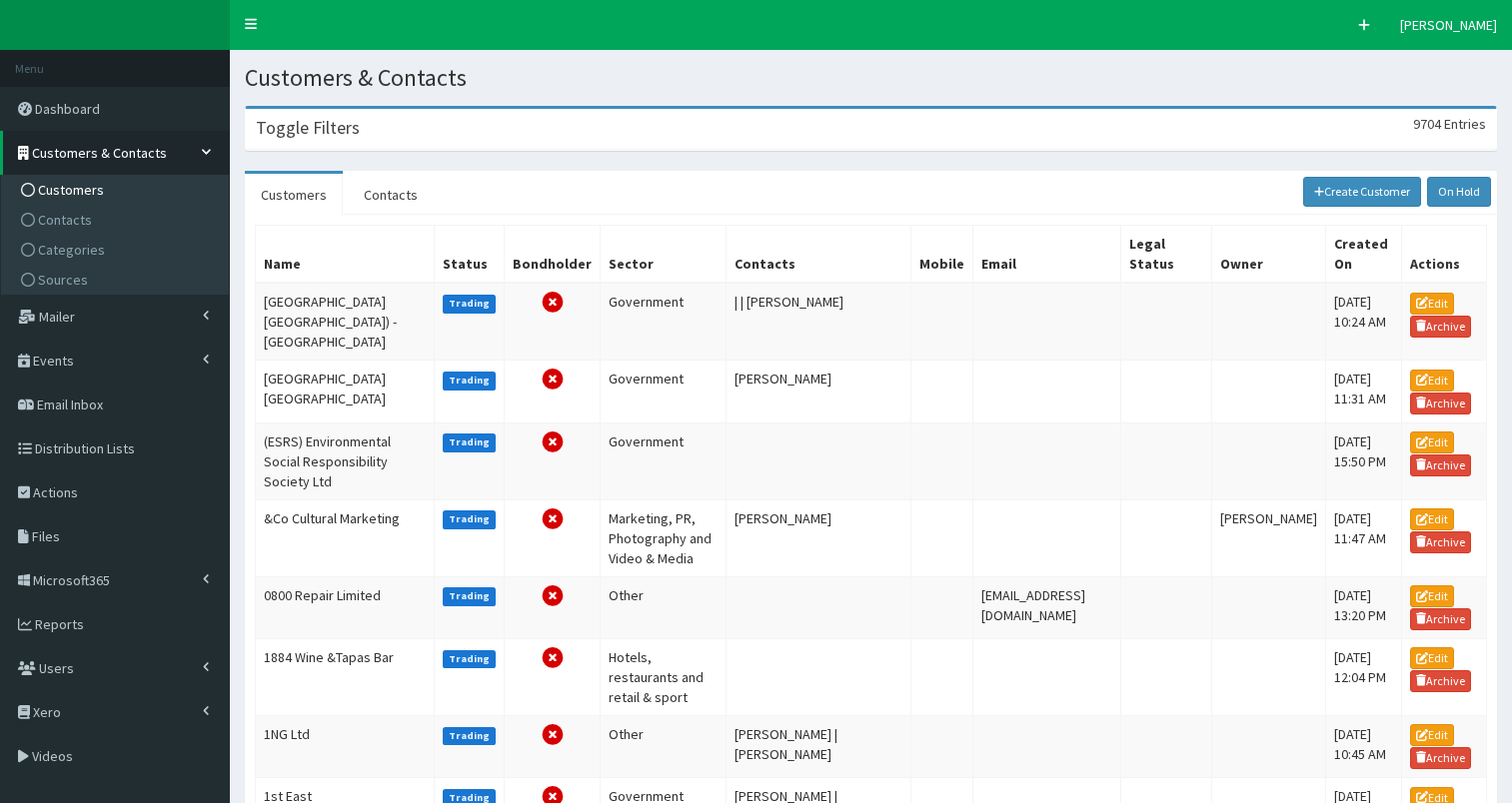 scroll, scrollTop: 0, scrollLeft: 0, axis: both 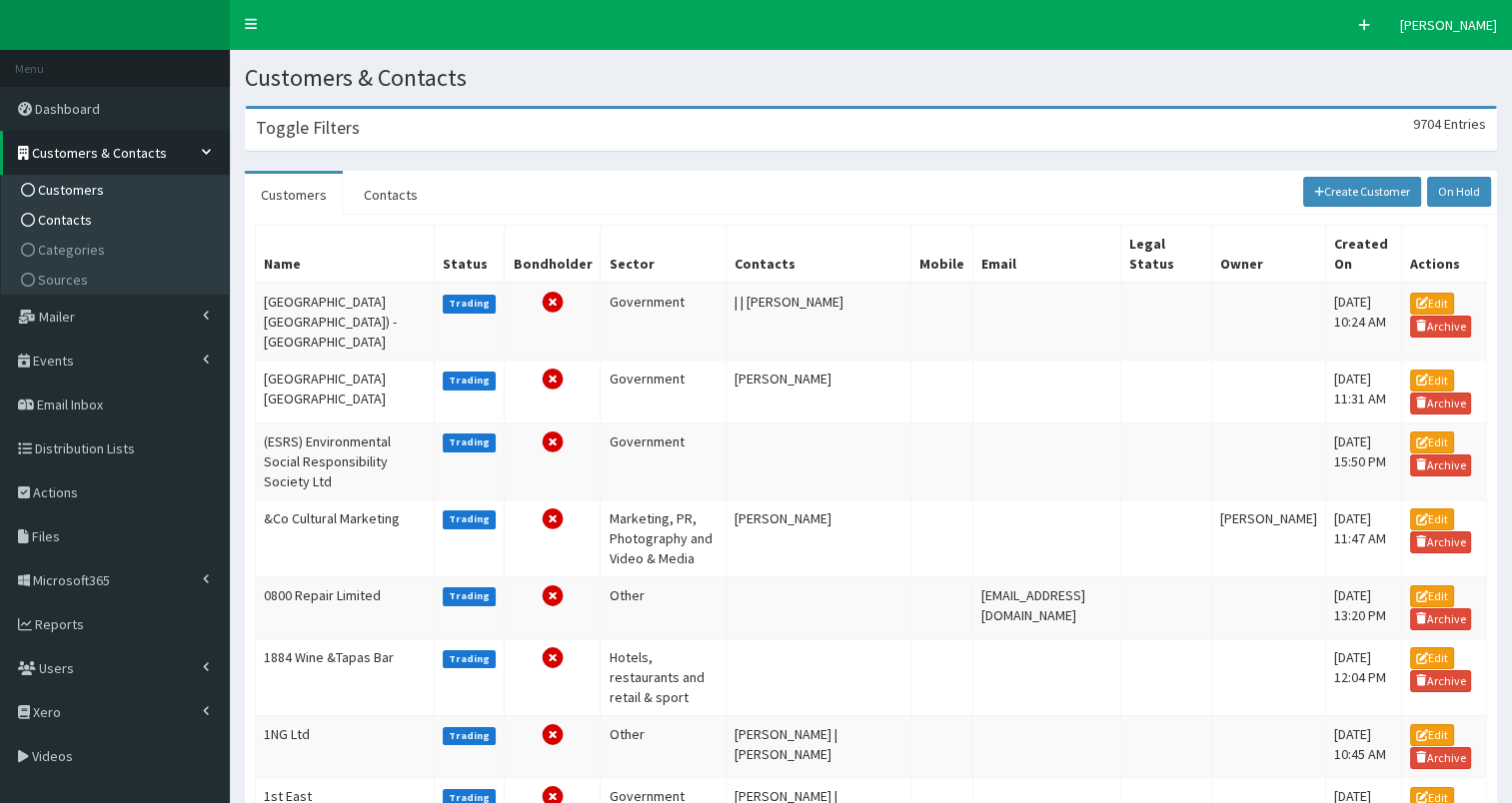 click on "Contacts" at bounding box center [65, 220] 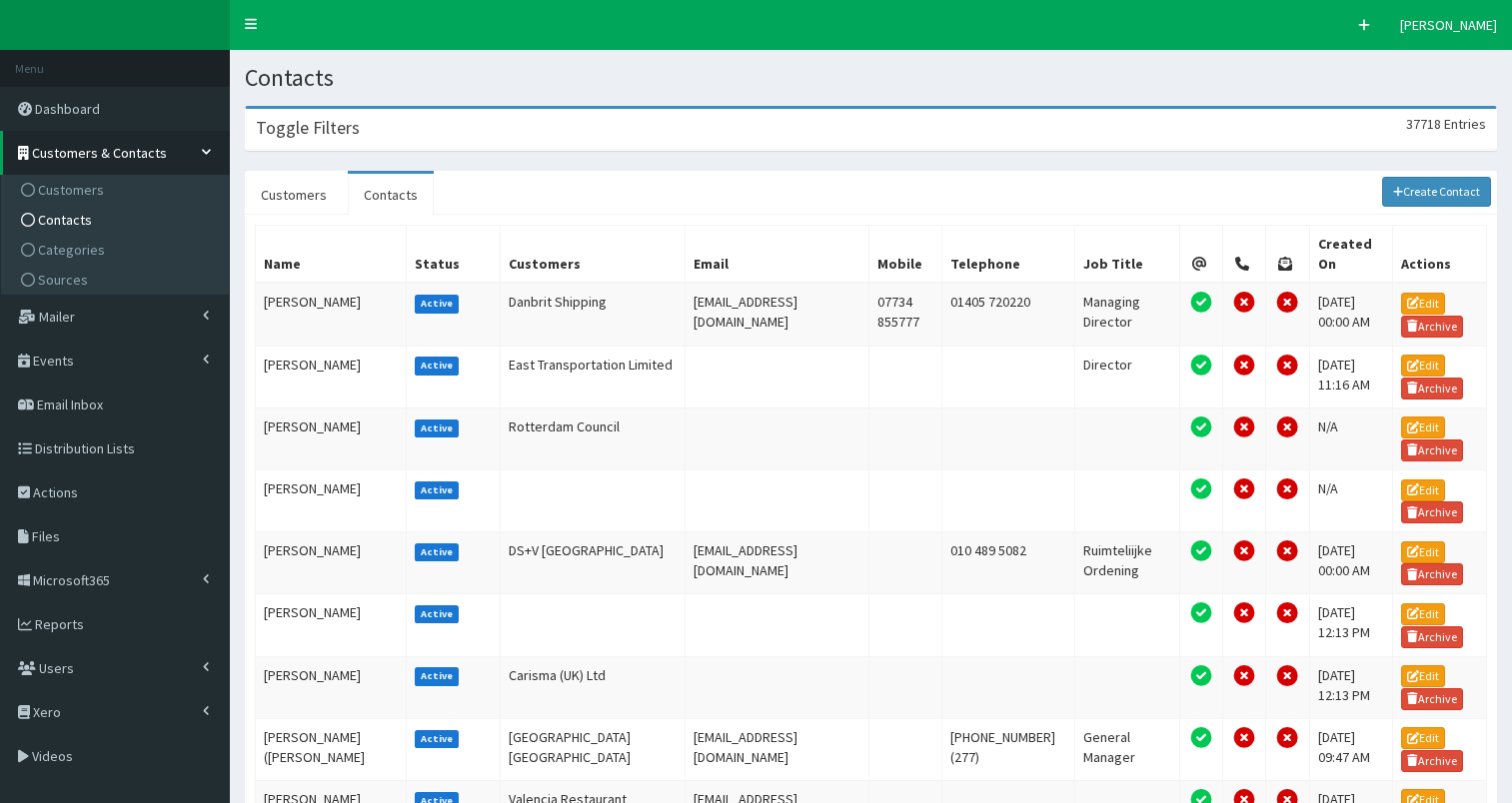 scroll, scrollTop: 0, scrollLeft: 0, axis: both 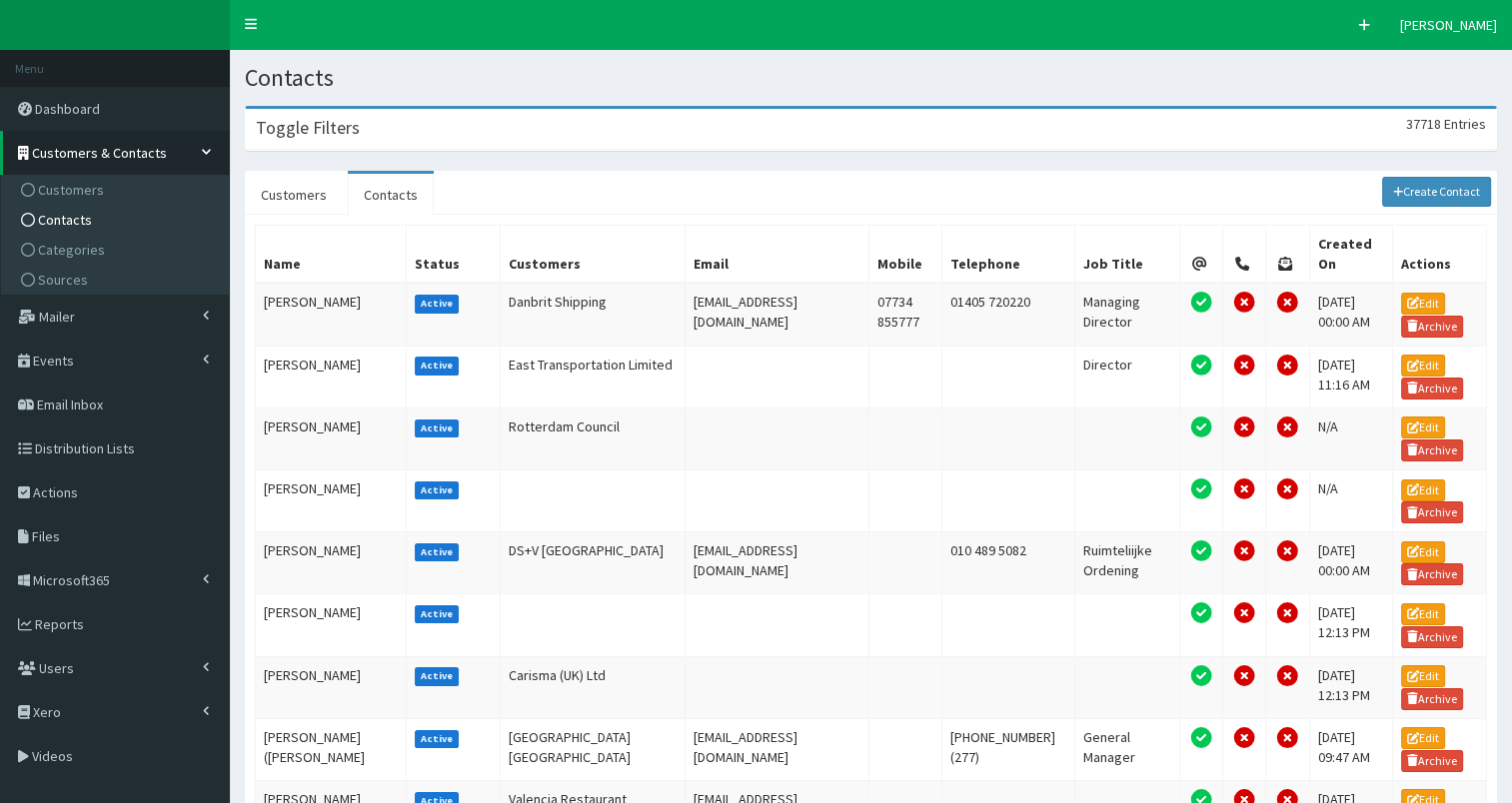 click on "Toggle Filters
37718   Entries" at bounding box center (870, 129) 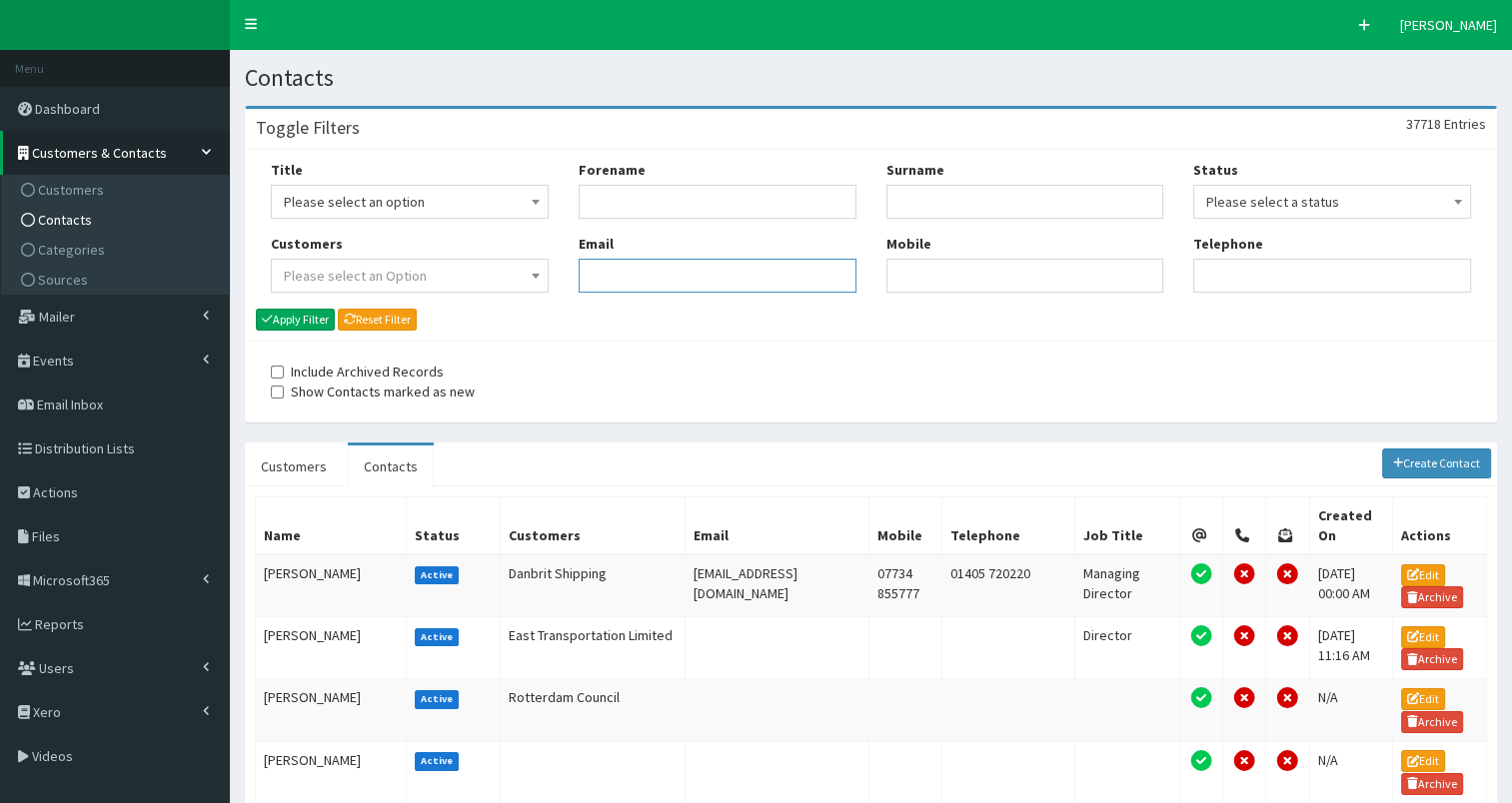 click on "Email" at bounding box center [718, 276] 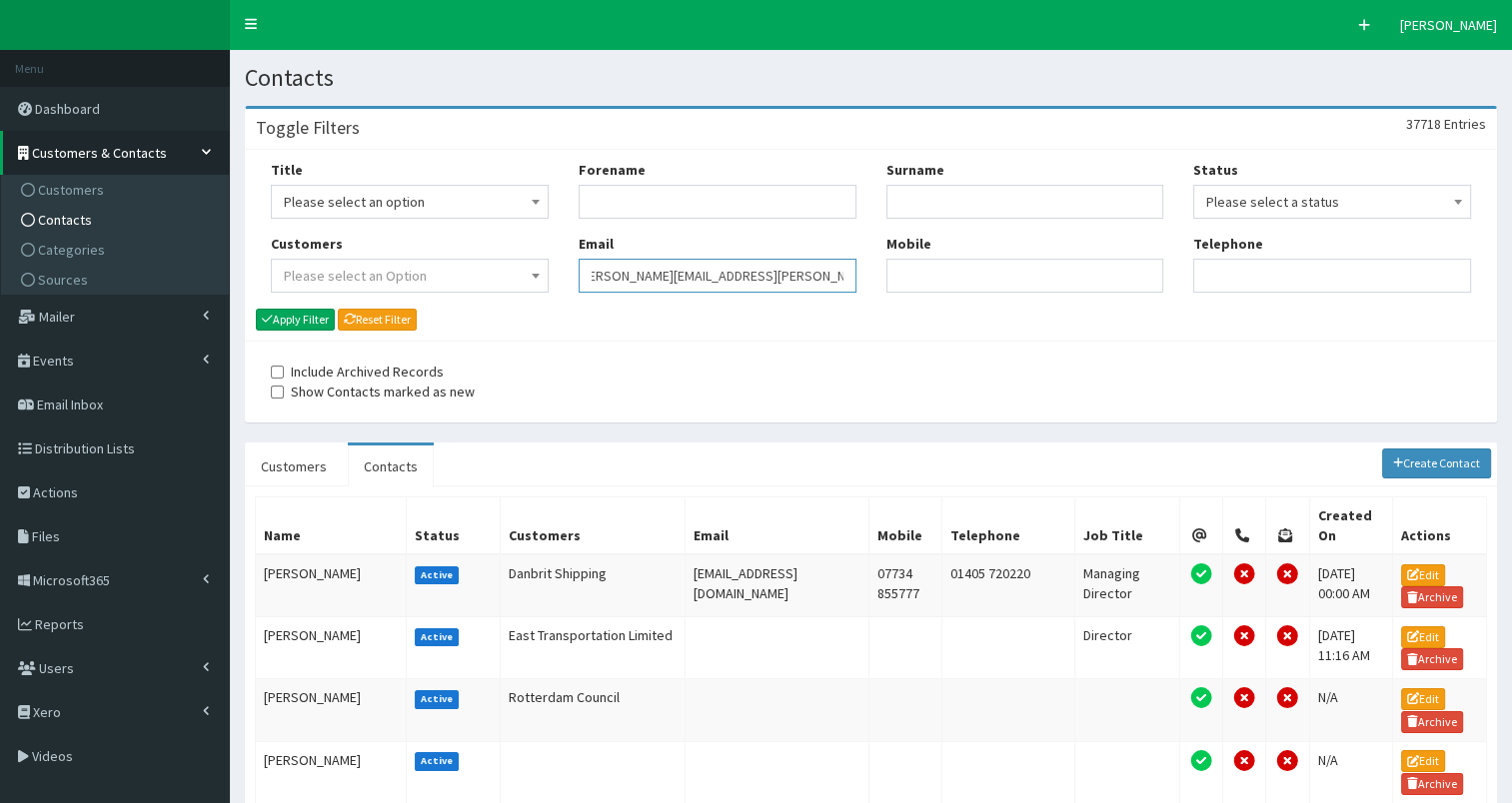 scroll, scrollTop: 0, scrollLeft: 0, axis: both 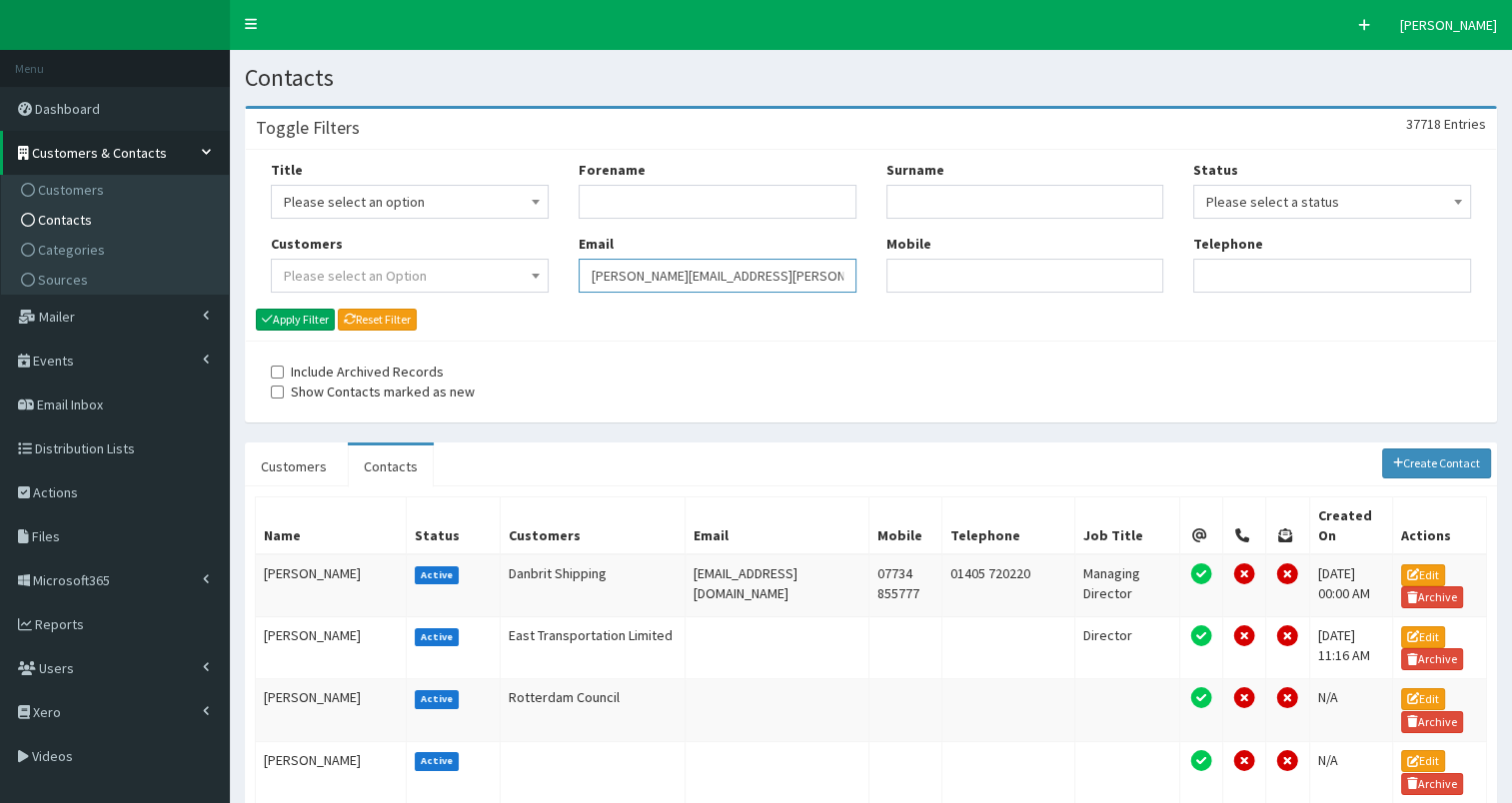 drag, startPoint x: 592, startPoint y: 276, endPoint x: 809, endPoint y: 277, distance: 217.0023 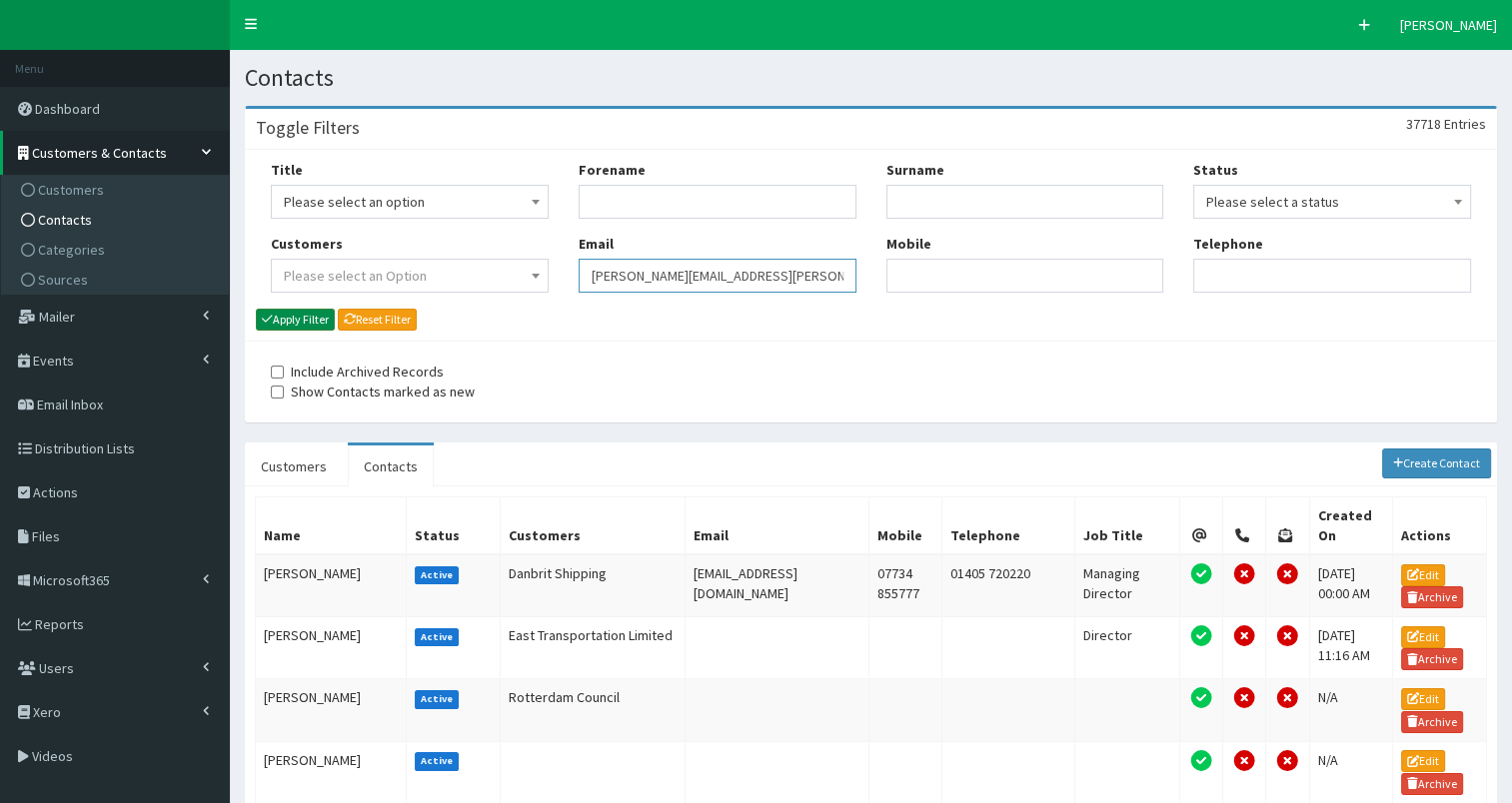 type on "[PERSON_NAME][EMAIL_ADDRESS][PERSON_NAME][DOMAIN_NAME]" 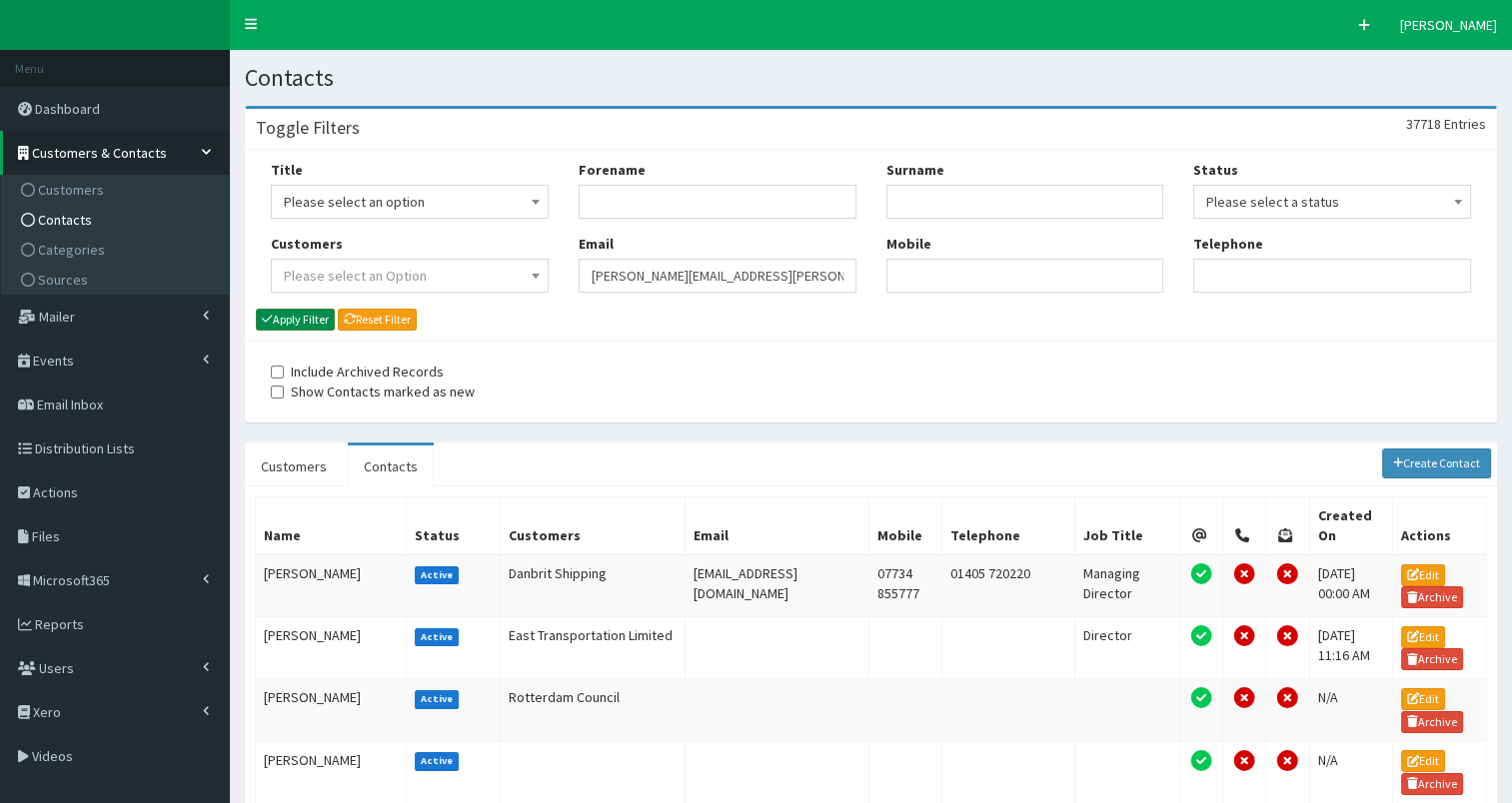 click on "Apply Filter" at bounding box center (295, 320) 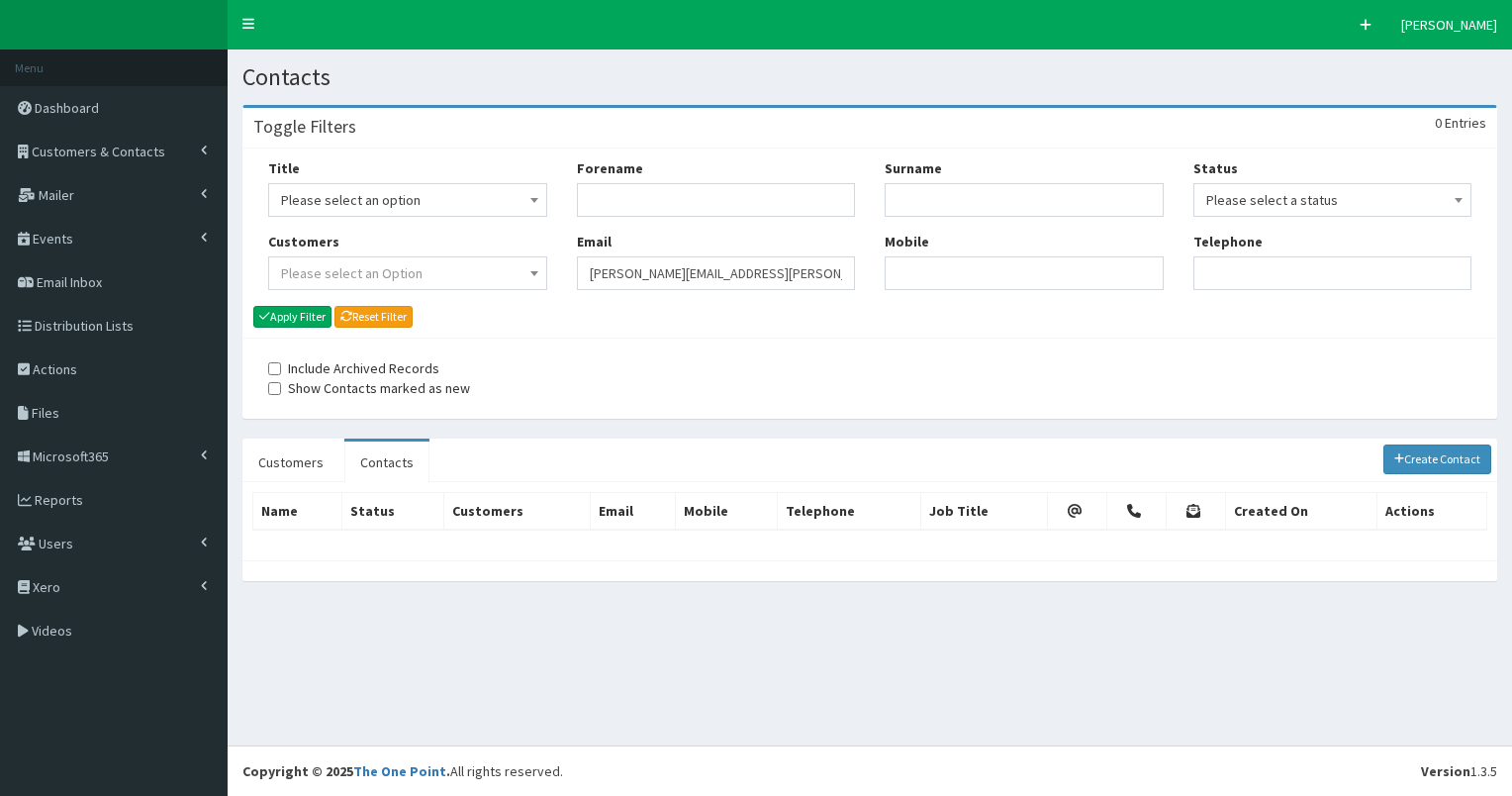 scroll, scrollTop: 0, scrollLeft: 0, axis: both 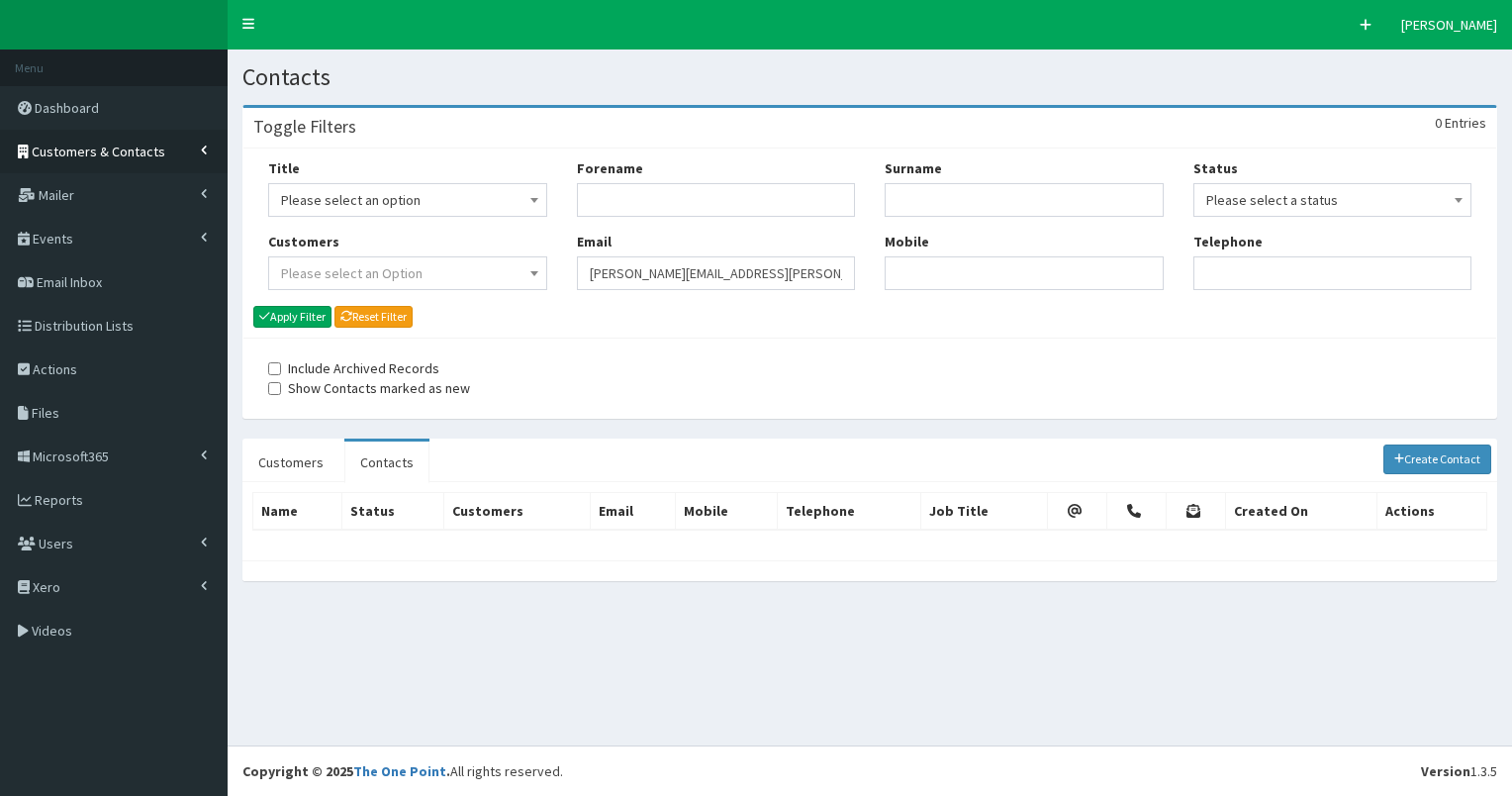 click on "Customers & Contacts" at bounding box center [98, 151] 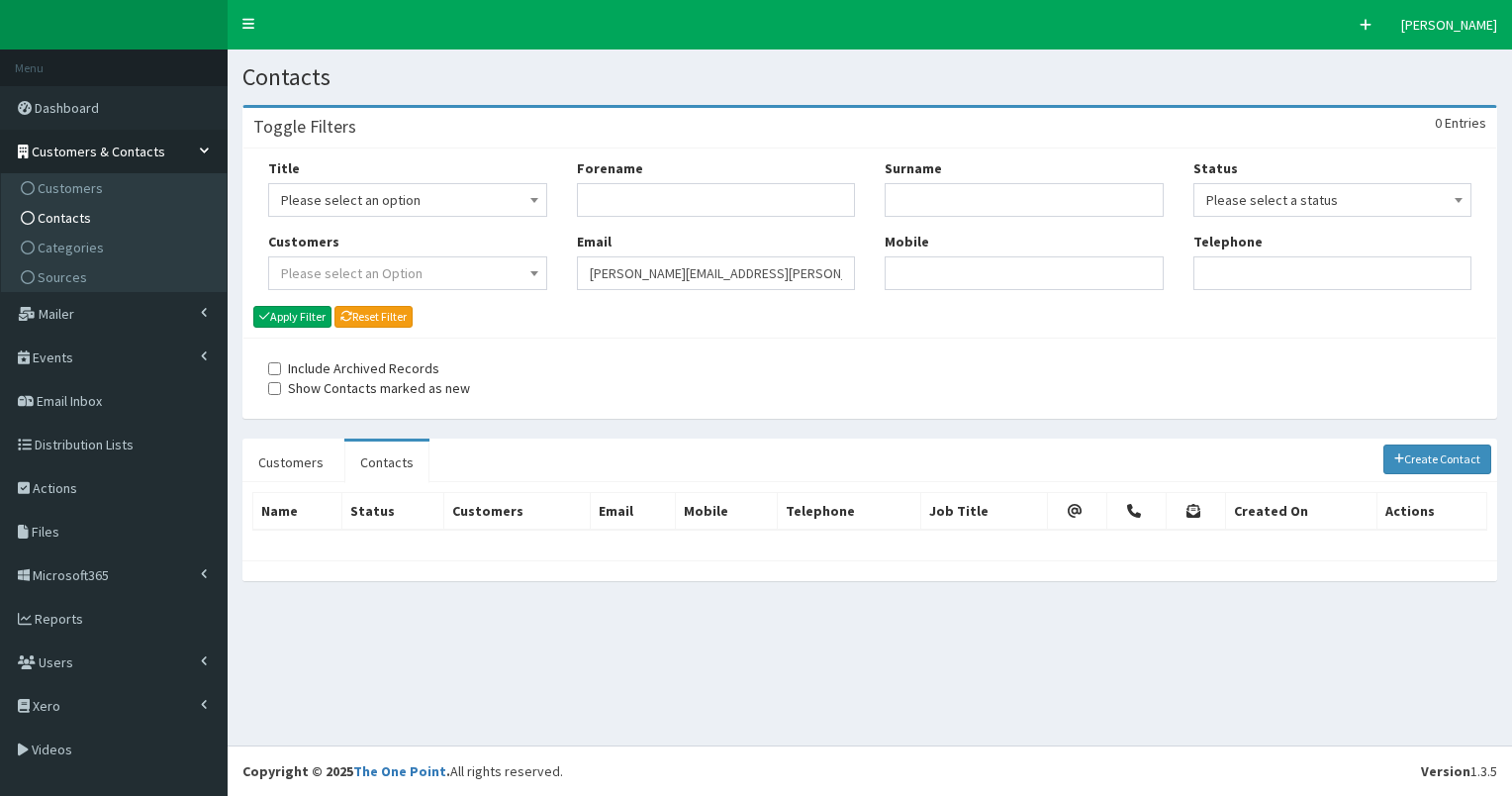 click on "Contacts" at bounding box center (116, 218) 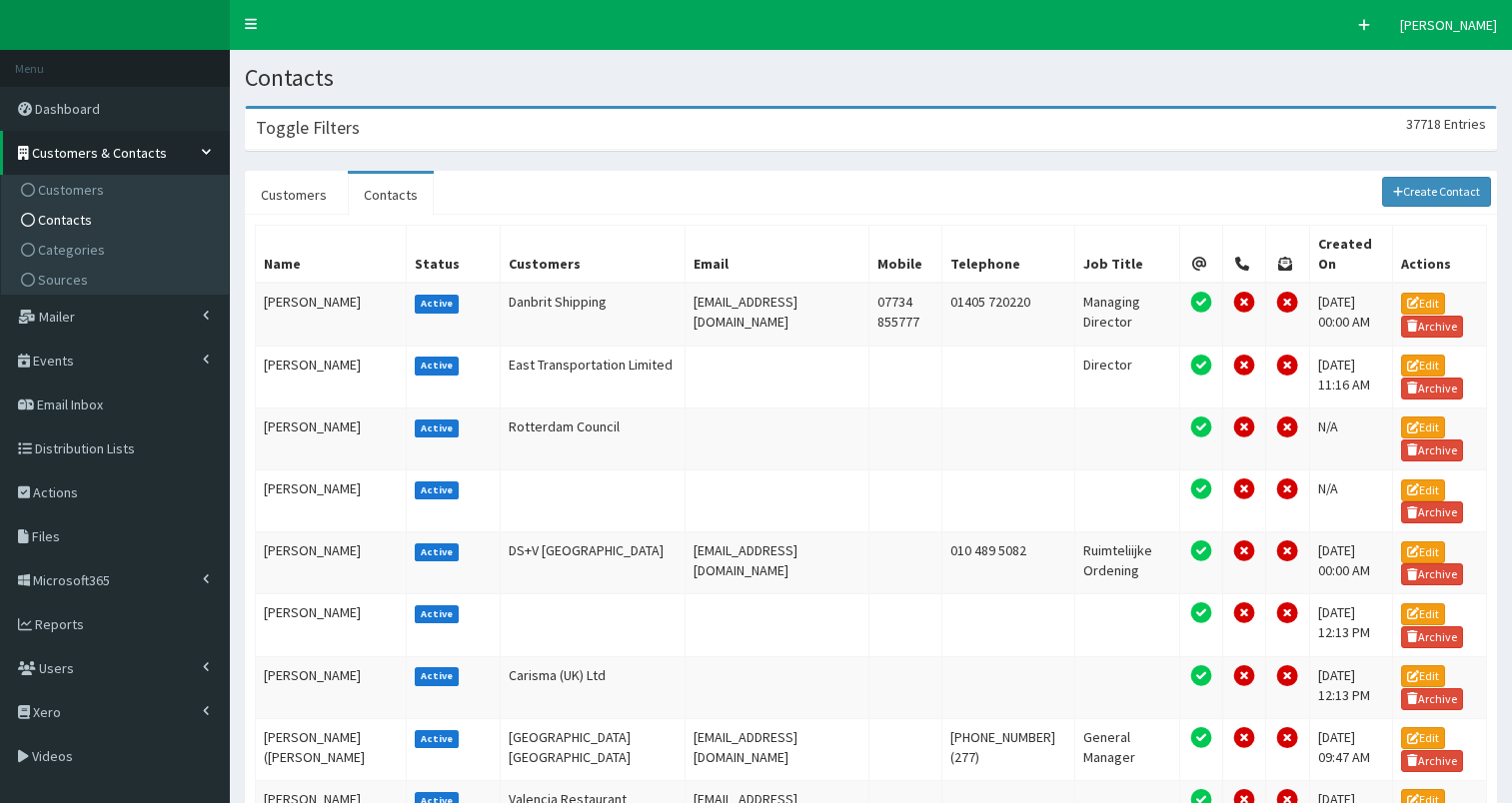 scroll, scrollTop: 0, scrollLeft: 0, axis: both 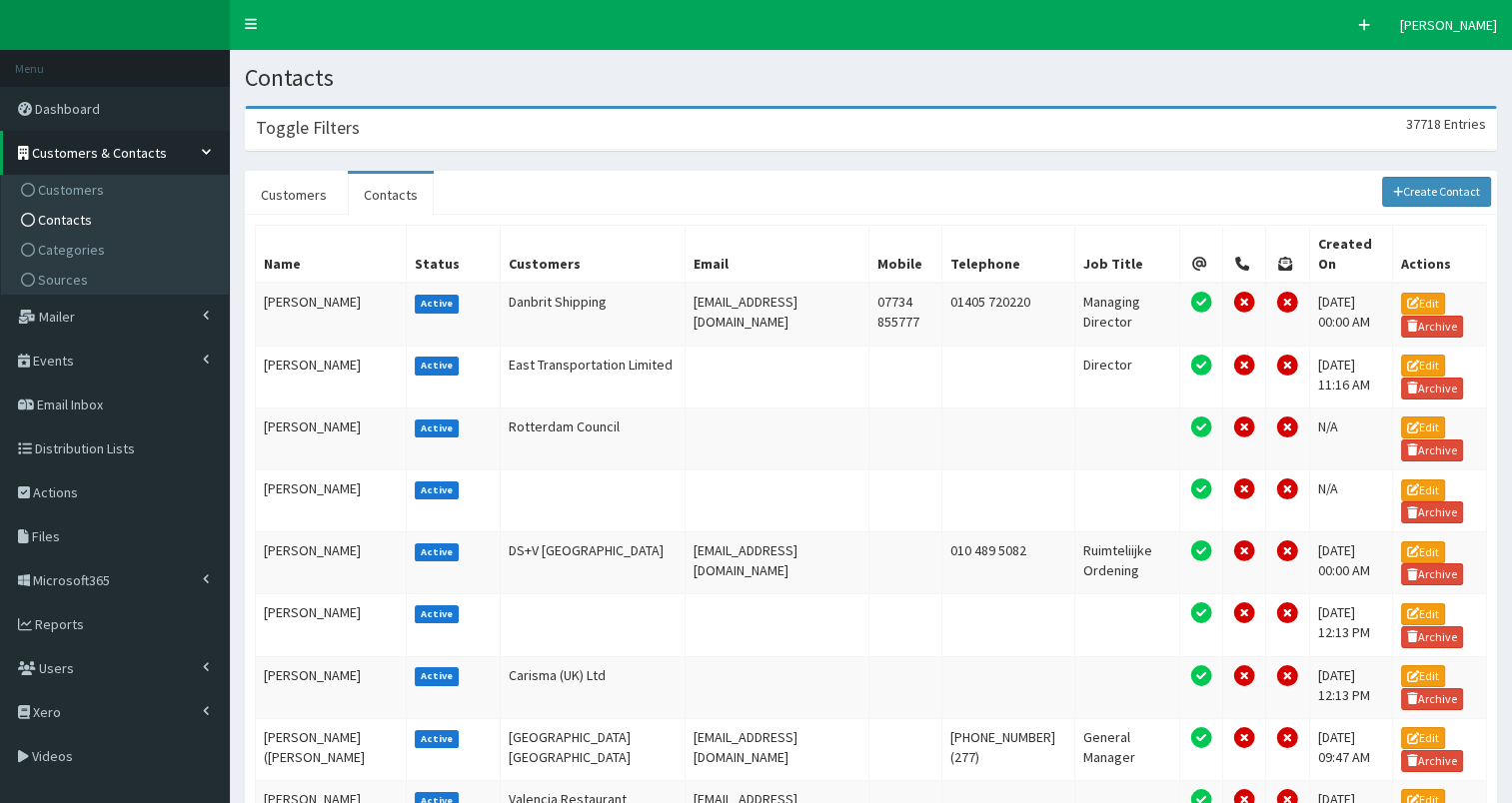 click on "Toggle Filters
37718   Entries" at bounding box center [870, 129] 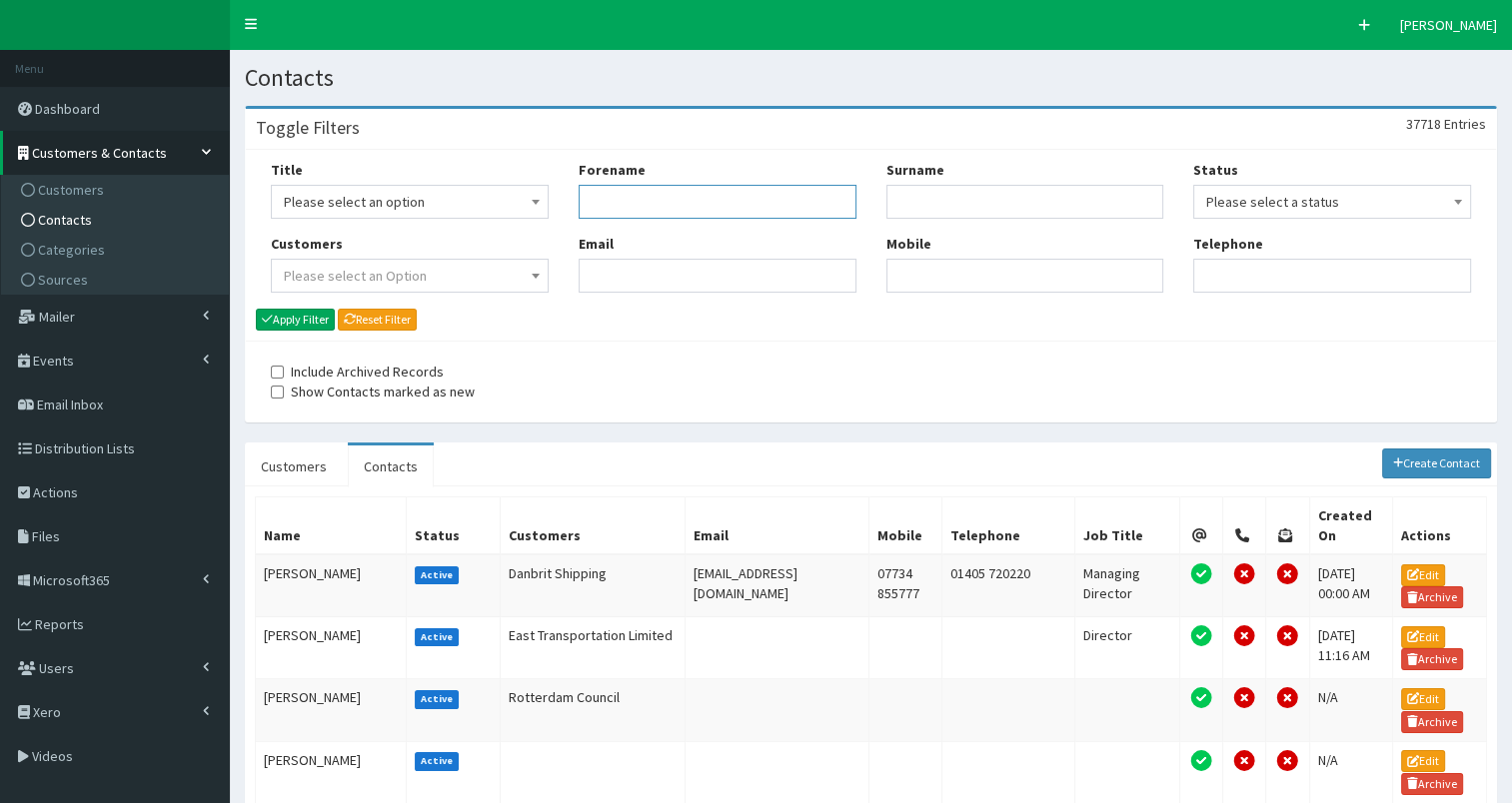 click on "Forename" at bounding box center (718, 202) 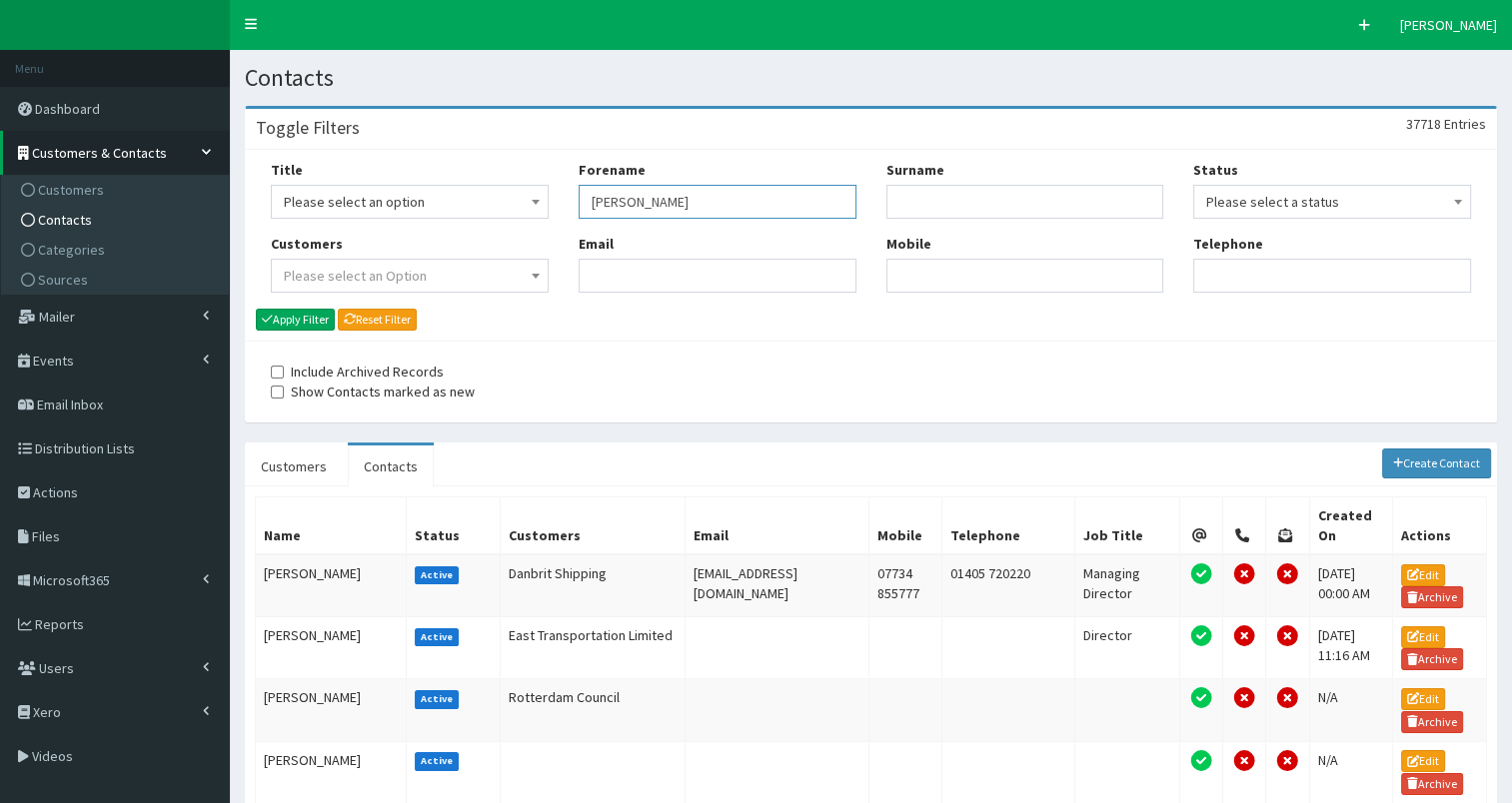 type on "andy" 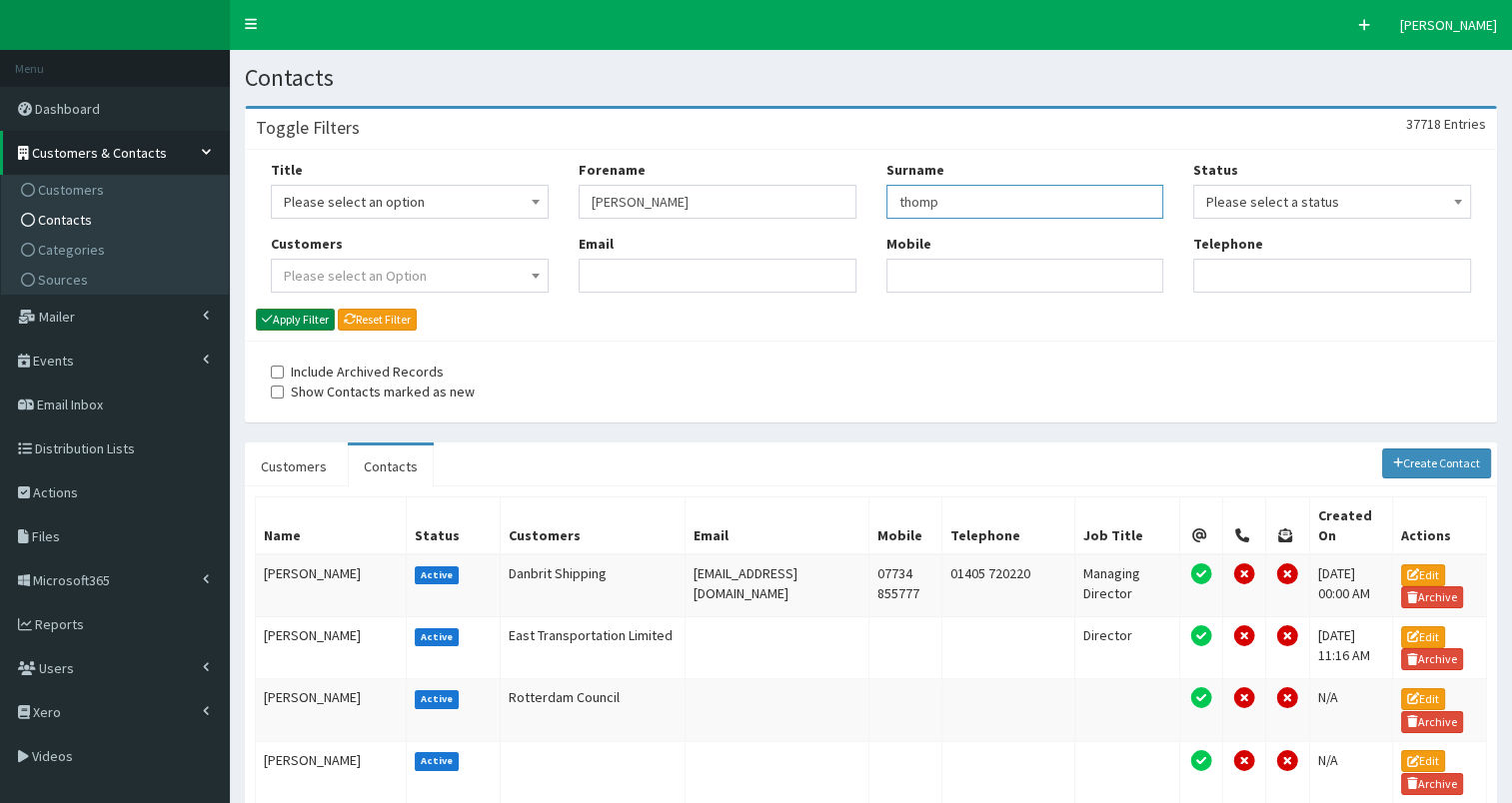 type on "thomp" 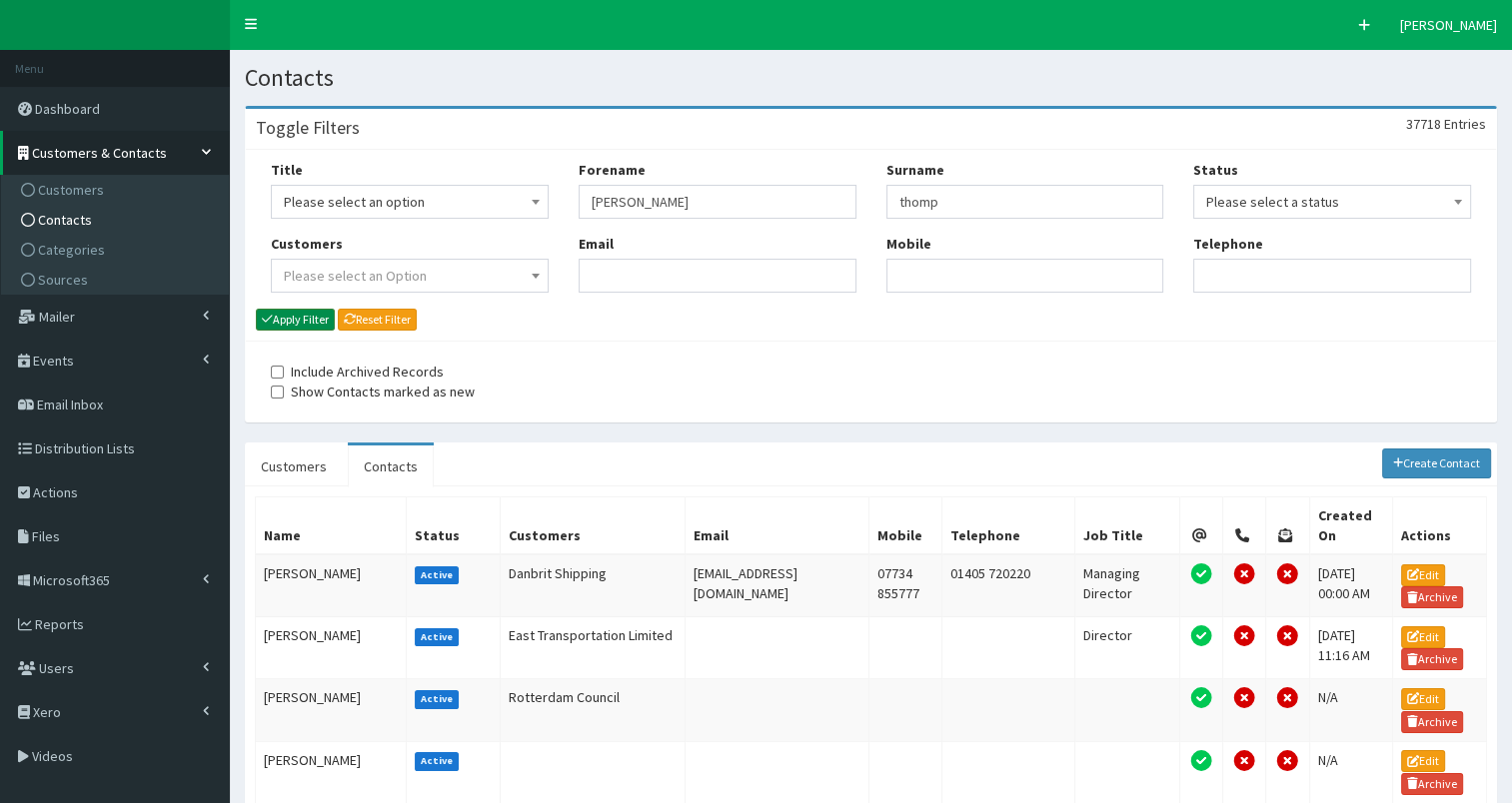 click on "Apply Filter" at bounding box center [295, 320] 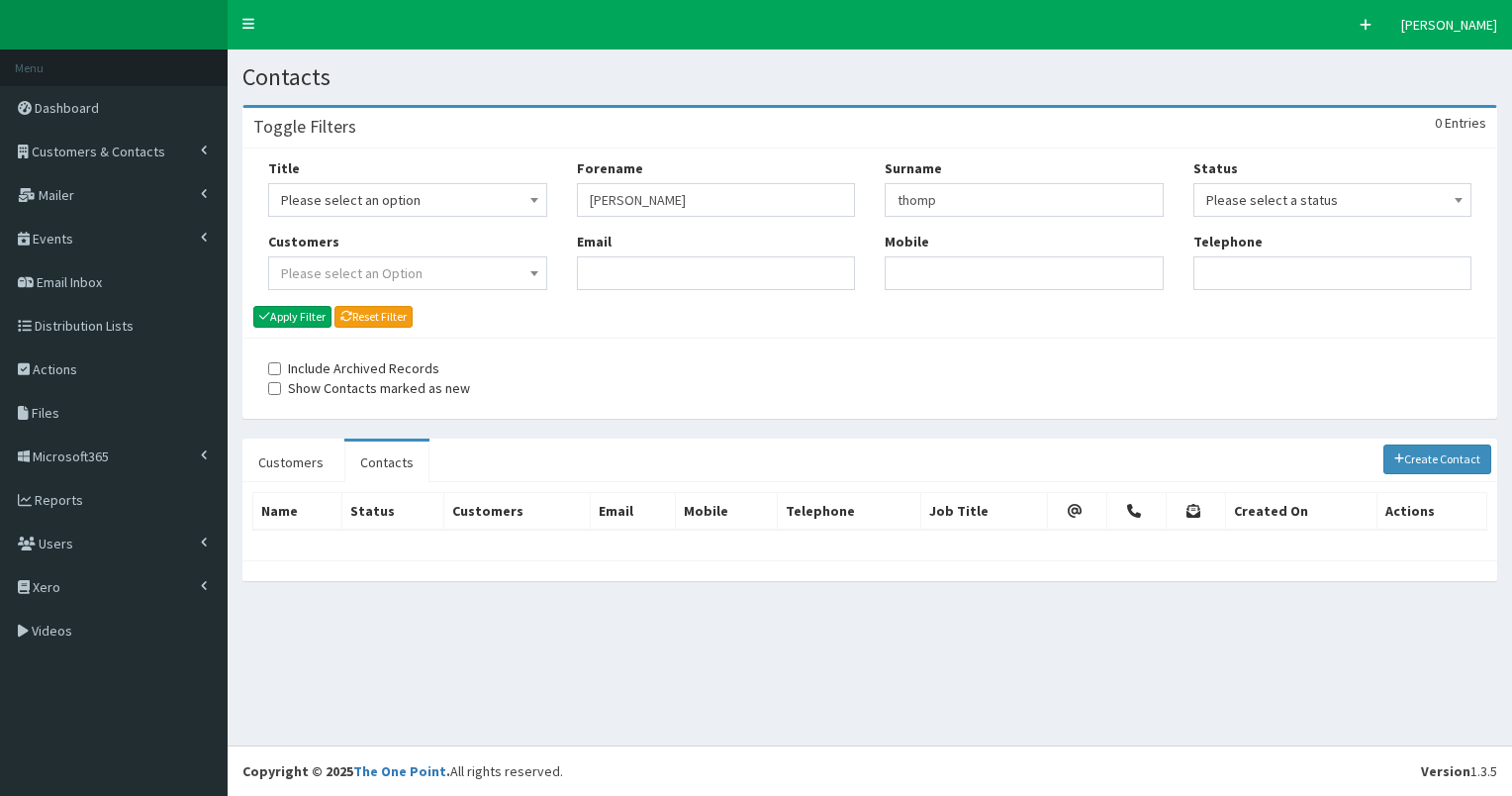 scroll, scrollTop: 0, scrollLeft: 0, axis: both 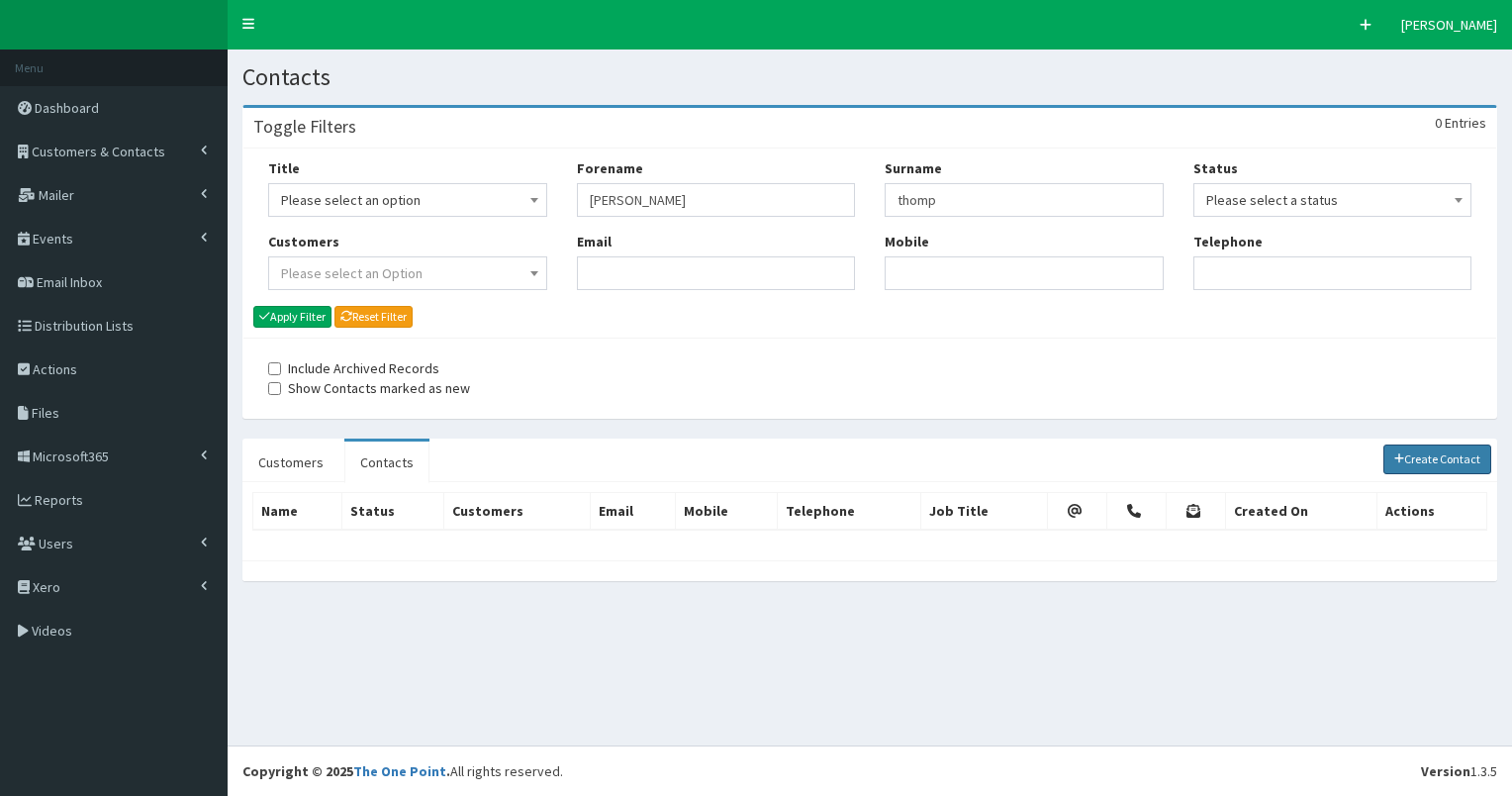 click on "Create Contact" at bounding box center (1438, 459) 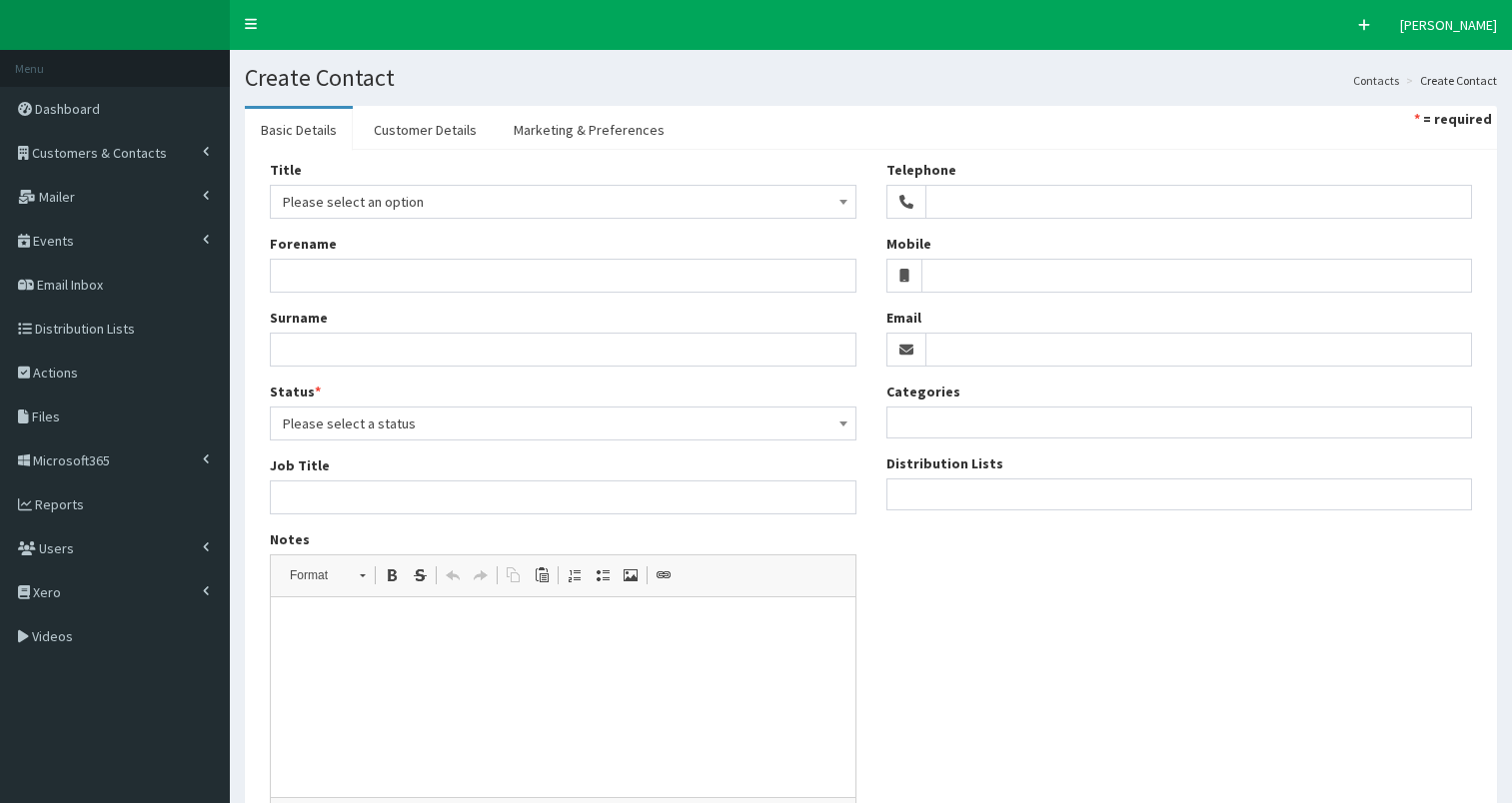 select 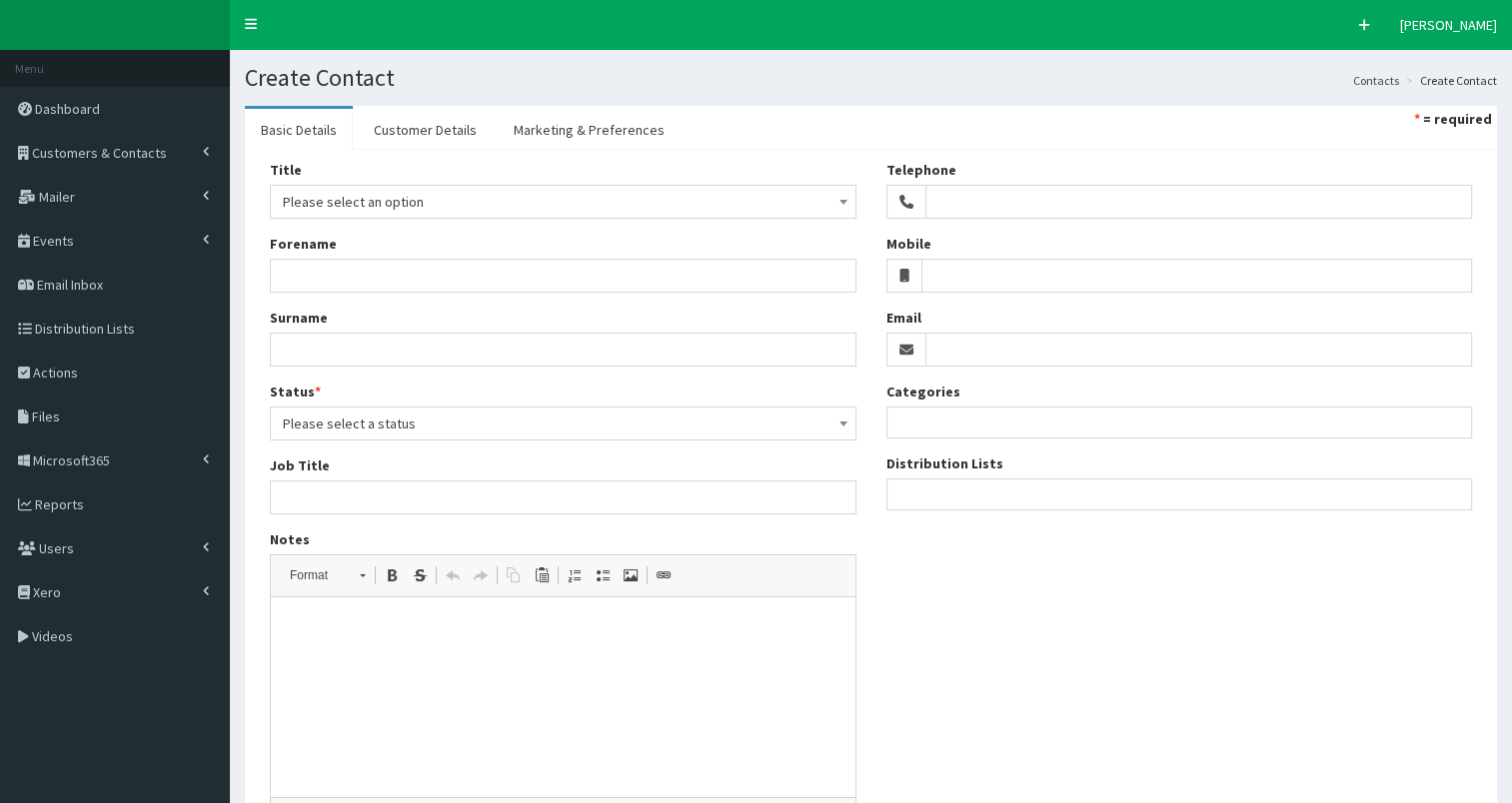 scroll, scrollTop: 0, scrollLeft: 0, axis: both 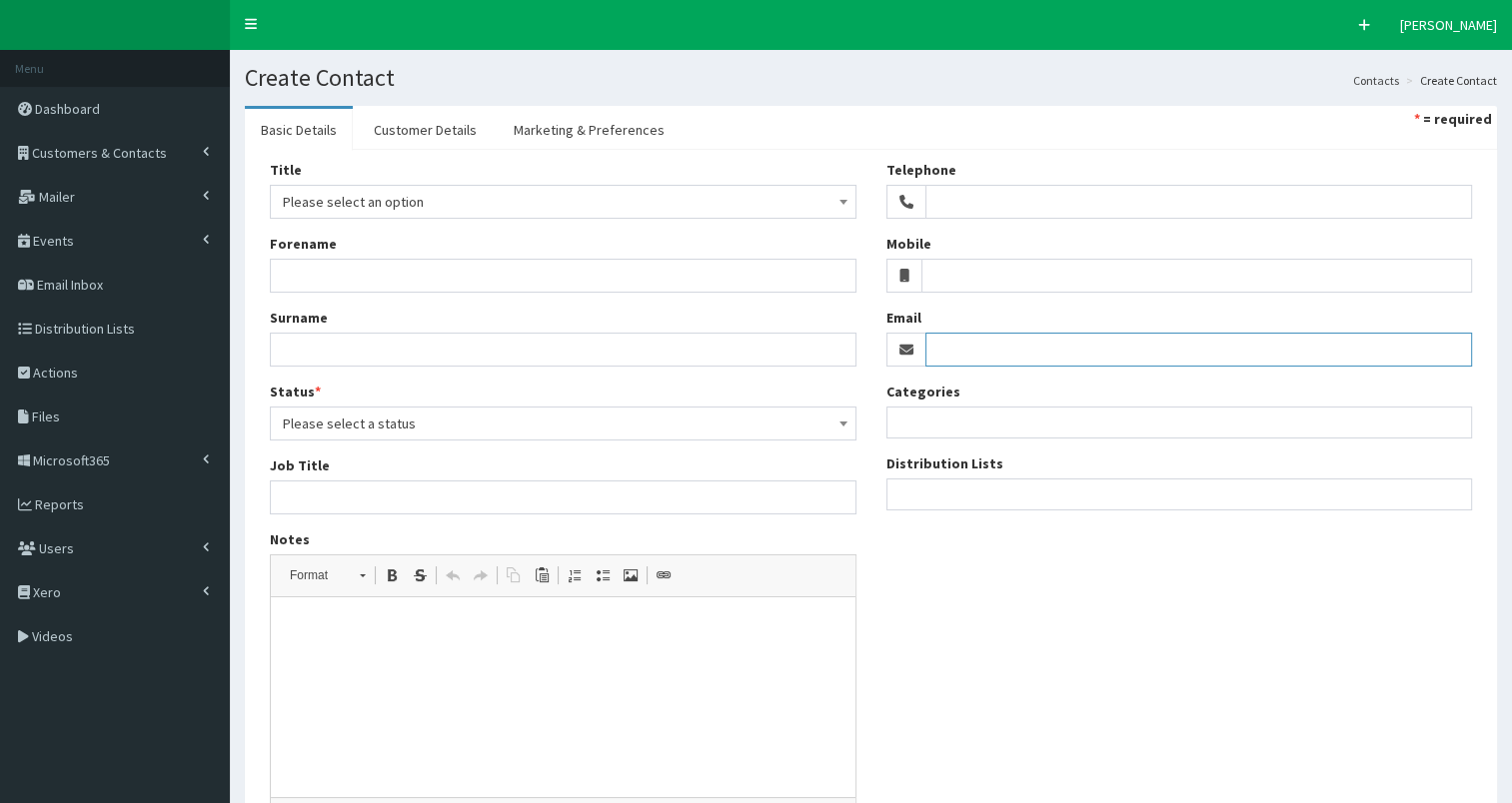 click on "Email" at bounding box center (1199, 350) 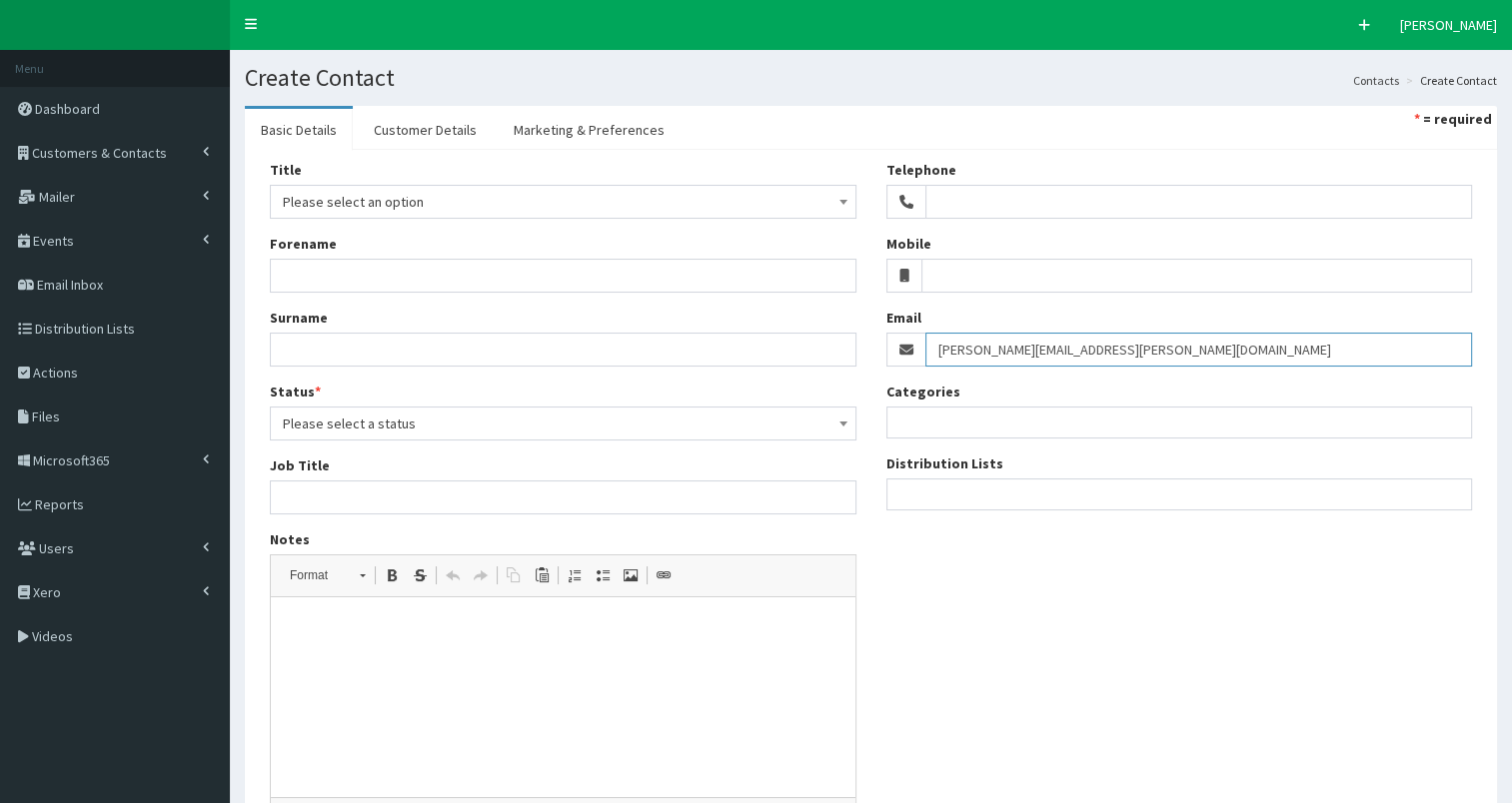 type on "[PERSON_NAME][EMAIL_ADDRESS][PERSON_NAME][DOMAIN_NAME]" 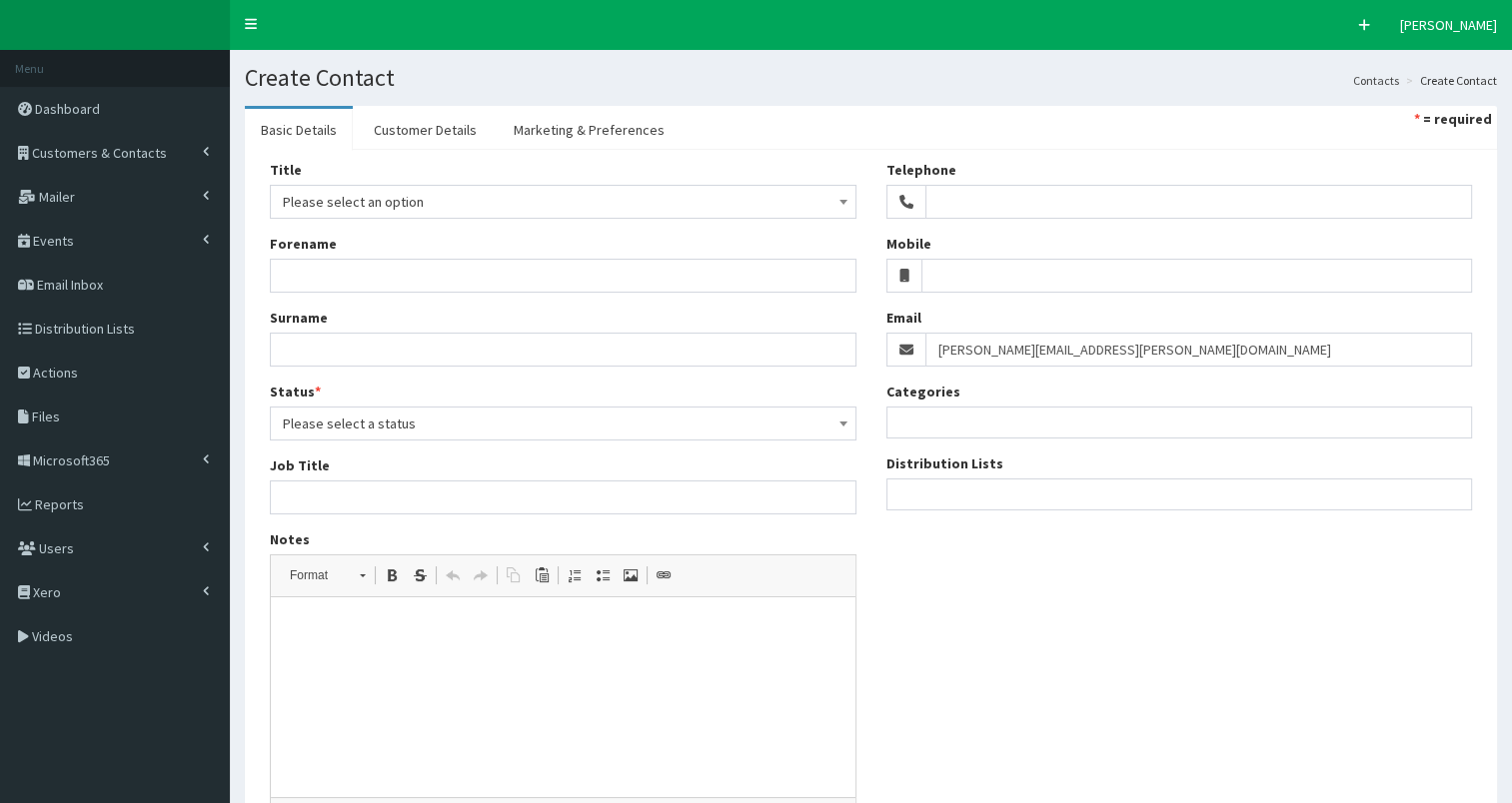 click at bounding box center (1179, 491) 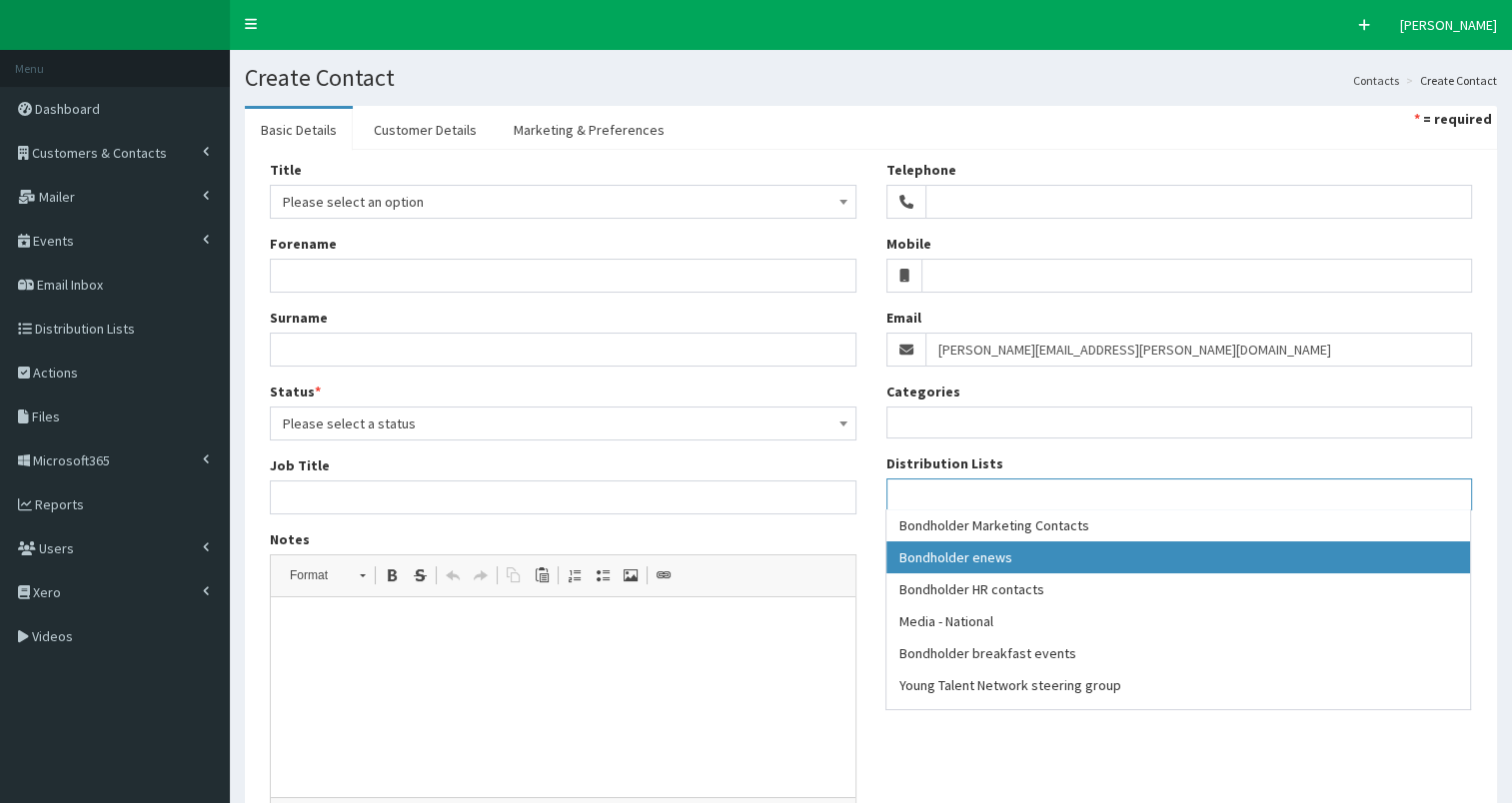 select on "79" 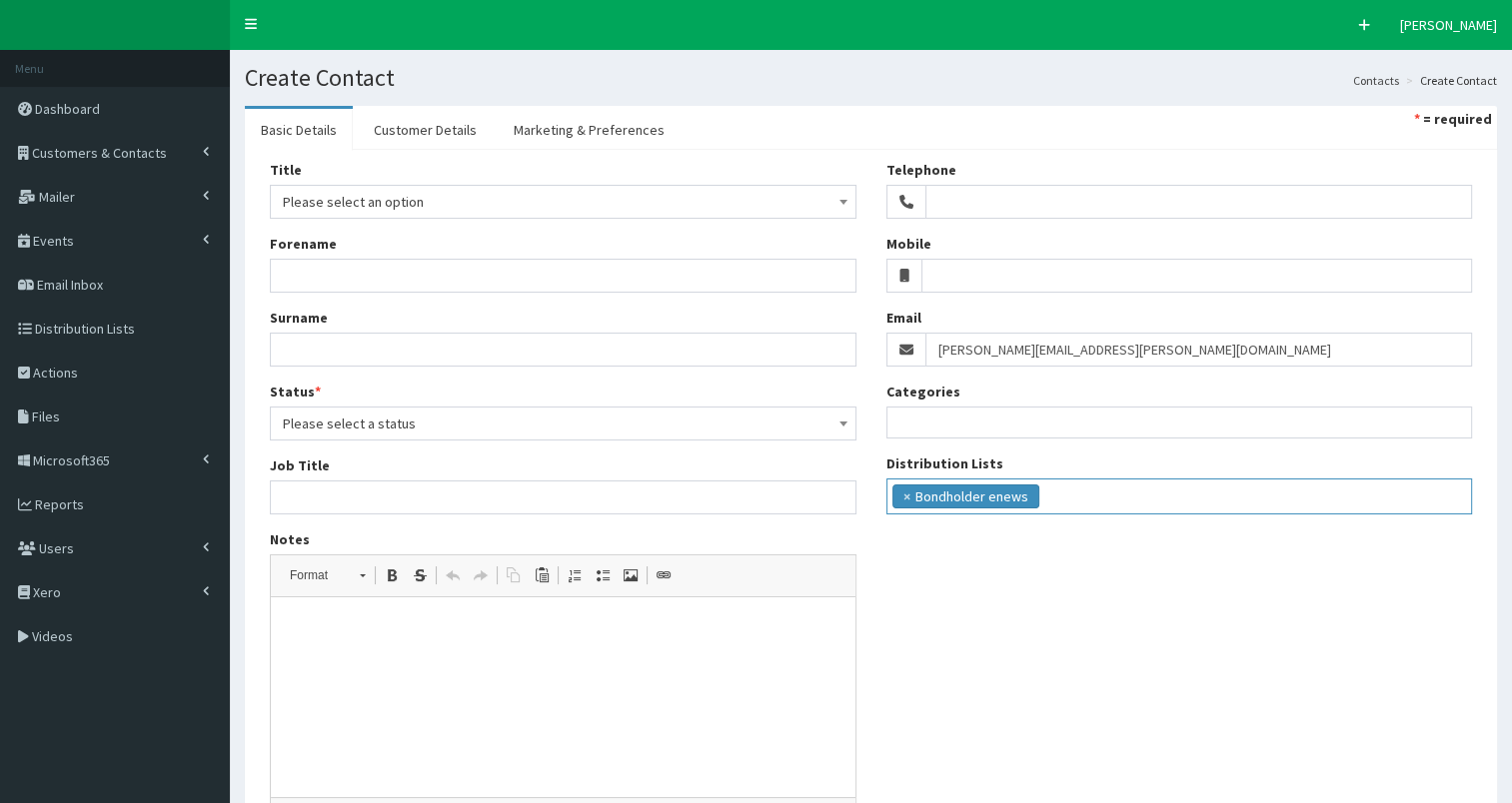 scroll, scrollTop: 18, scrollLeft: 0, axis: vertical 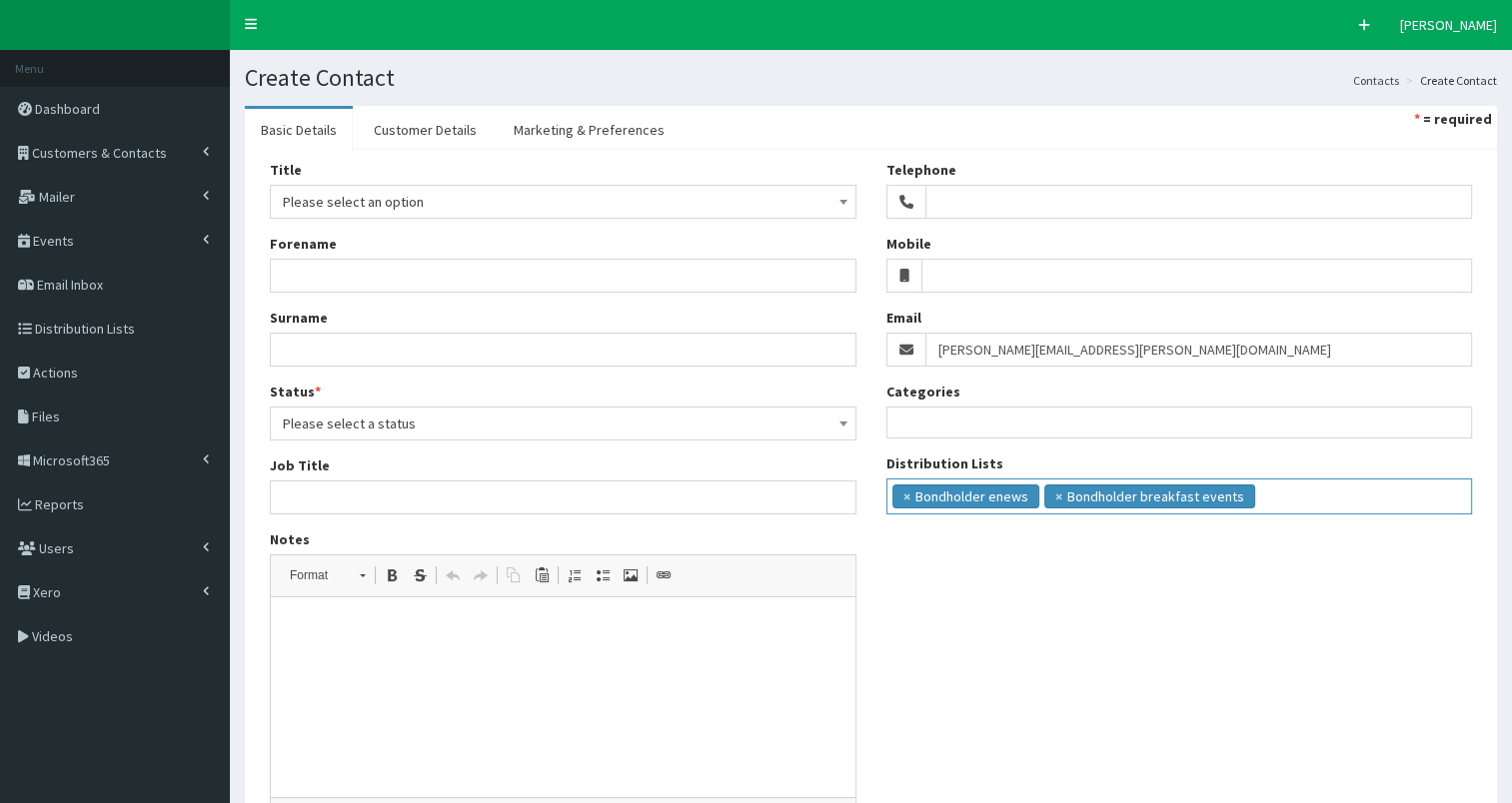 click on "× Bondholder enews × Bondholder breakfast events" at bounding box center [1179, 493] 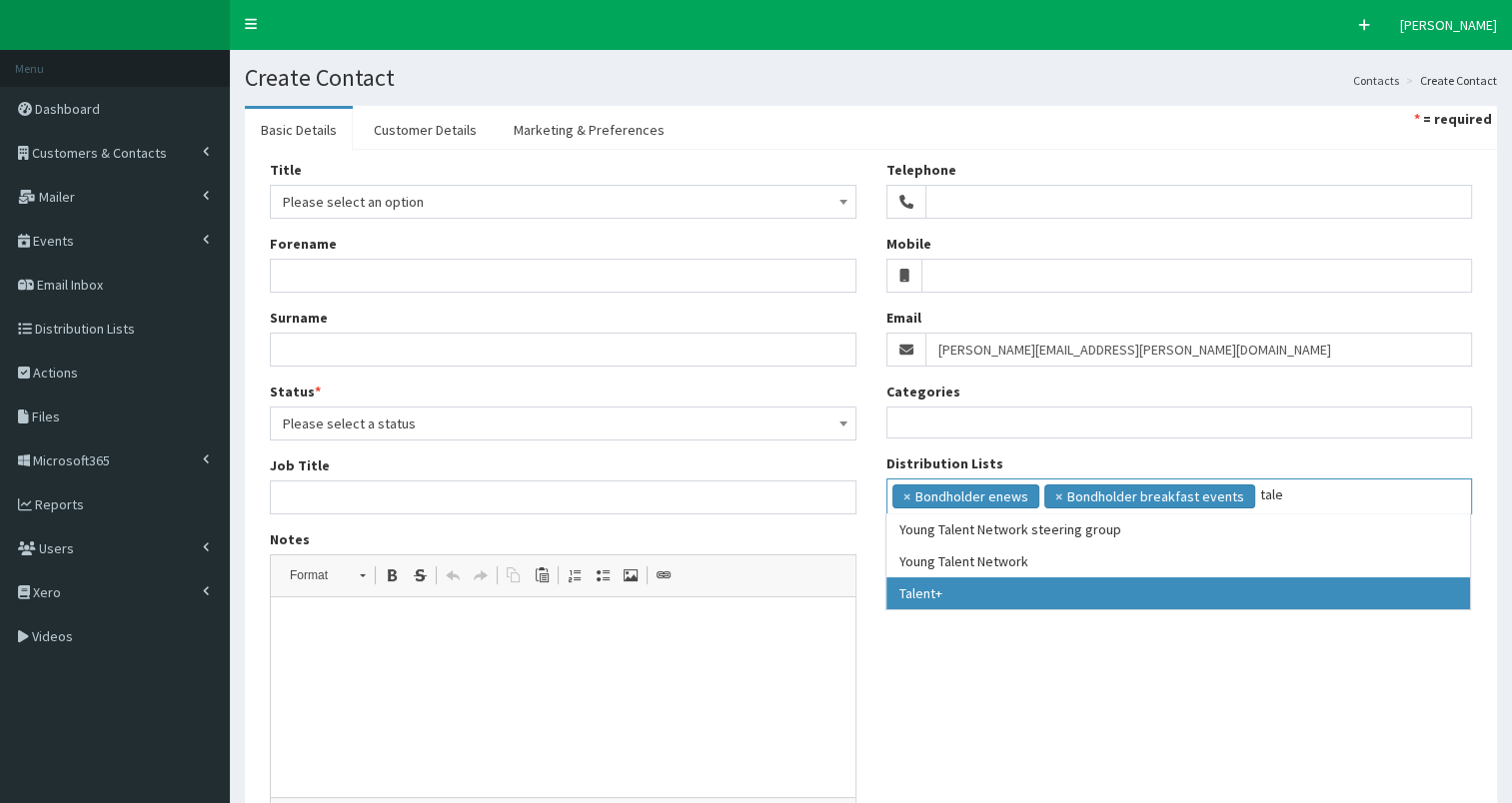 type on "tale" 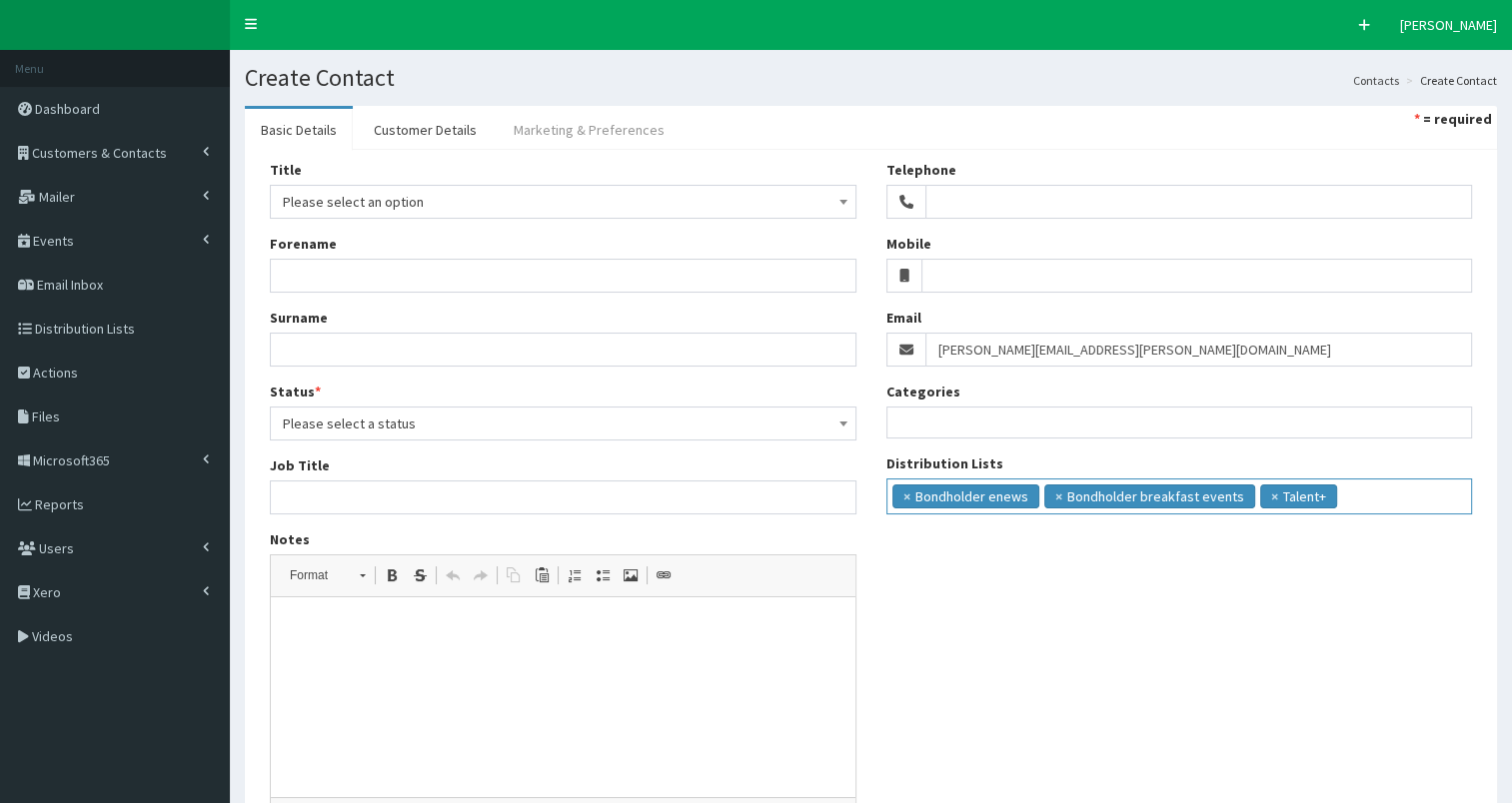 click on "Marketing & Preferences" at bounding box center (589, 130) 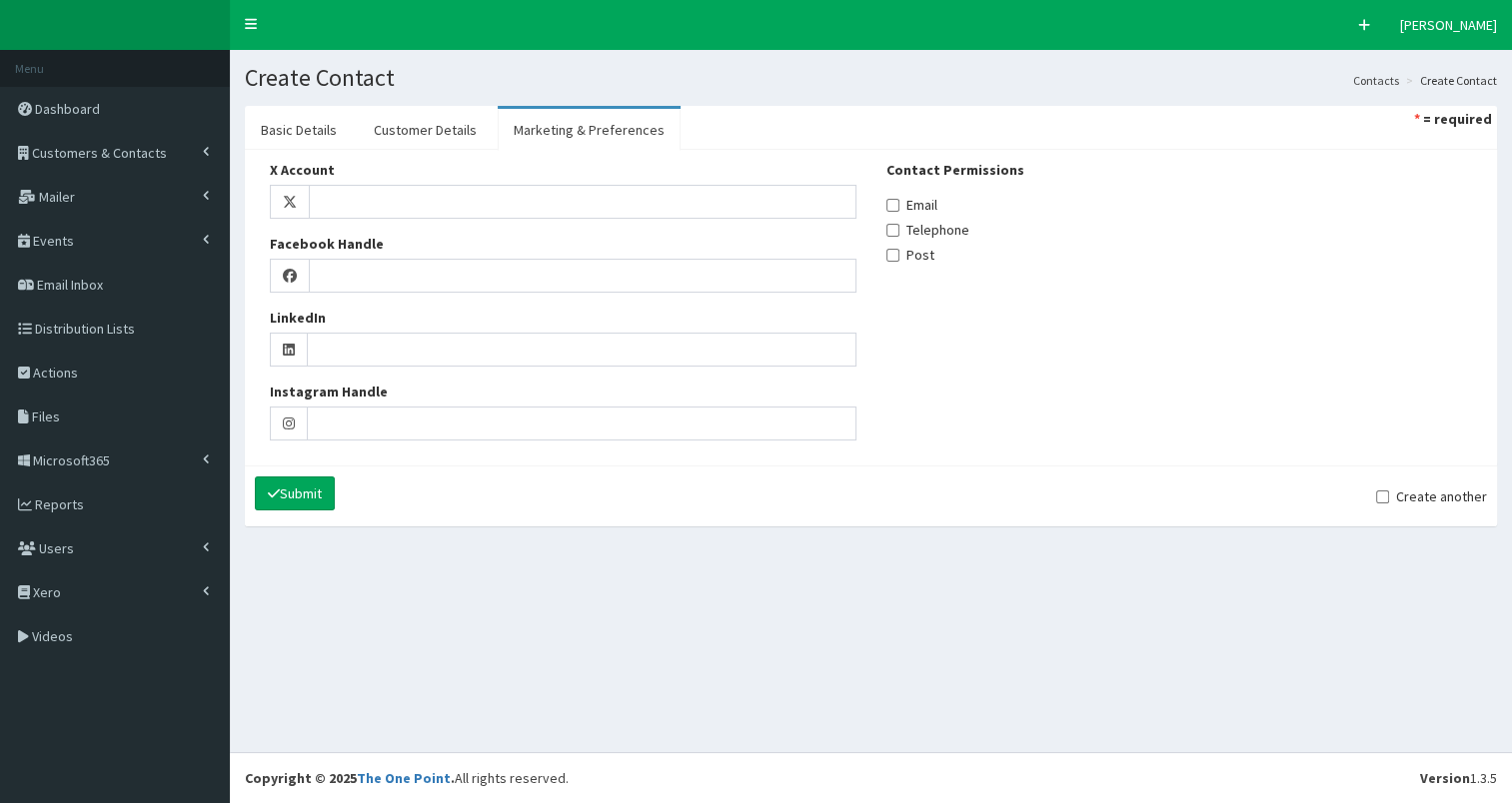 click on "Email" at bounding box center (911, 205) 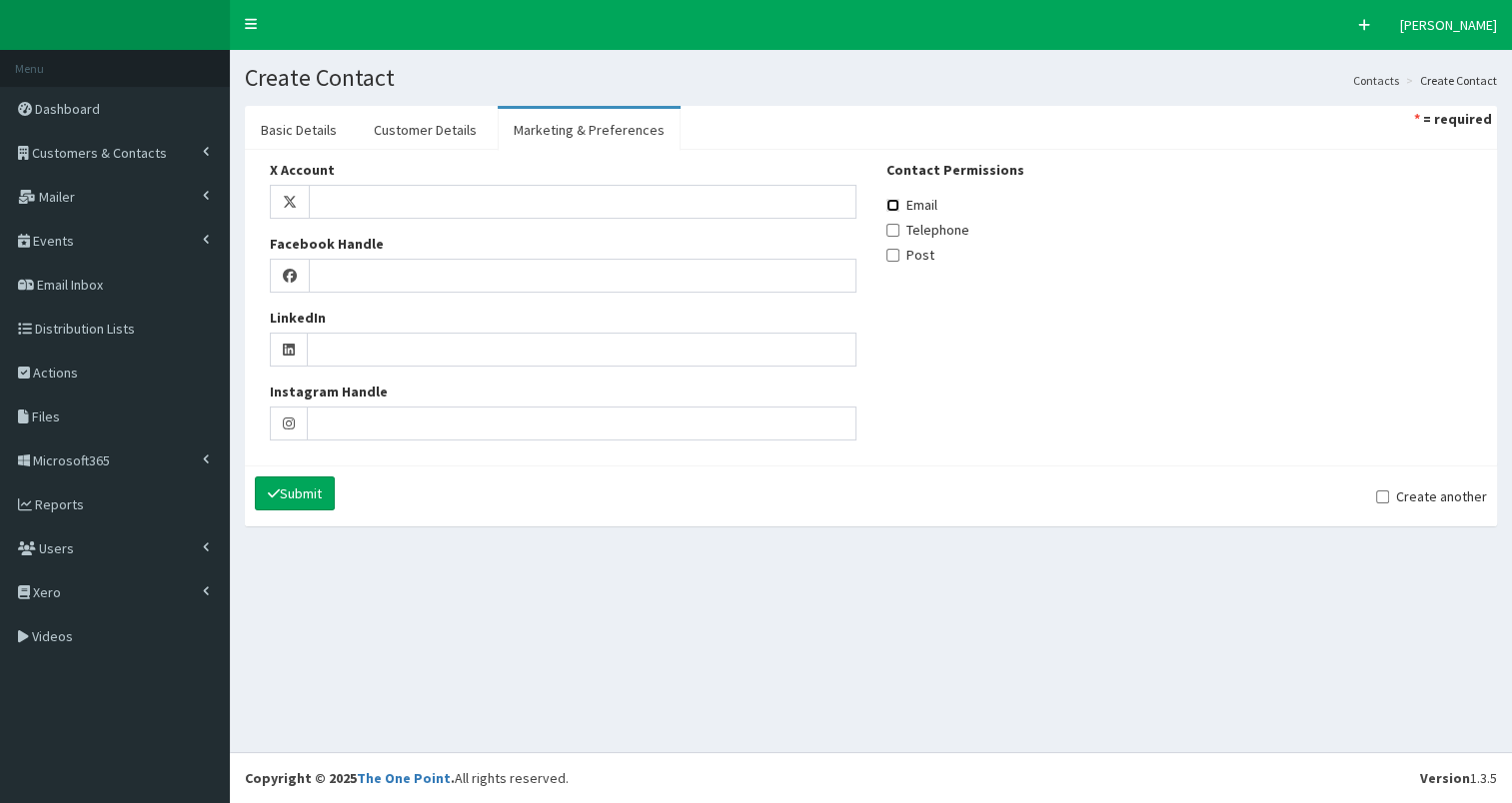 click on "Email" at bounding box center (892, 205) 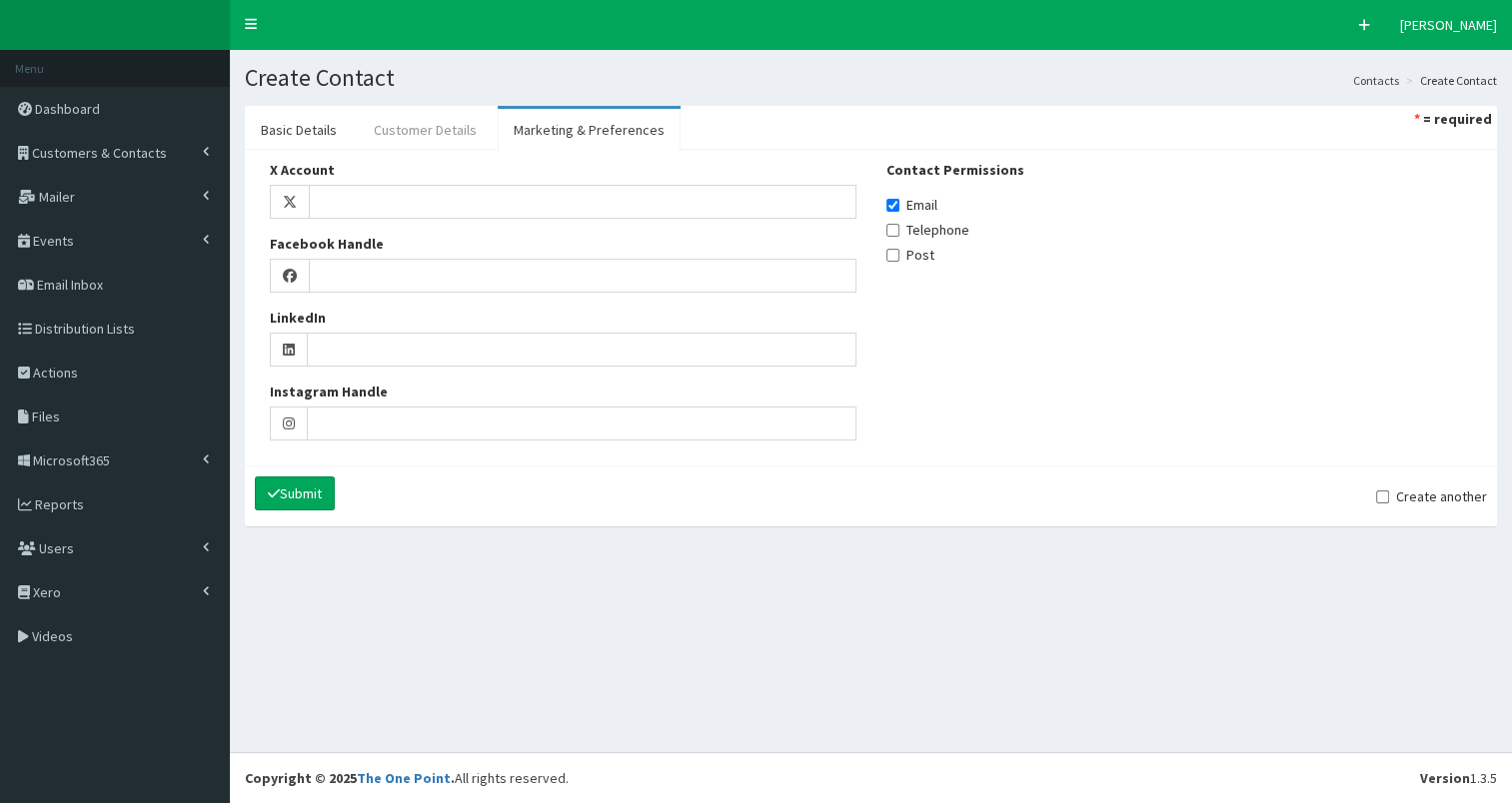 click on "Customer Details" at bounding box center [425, 130] 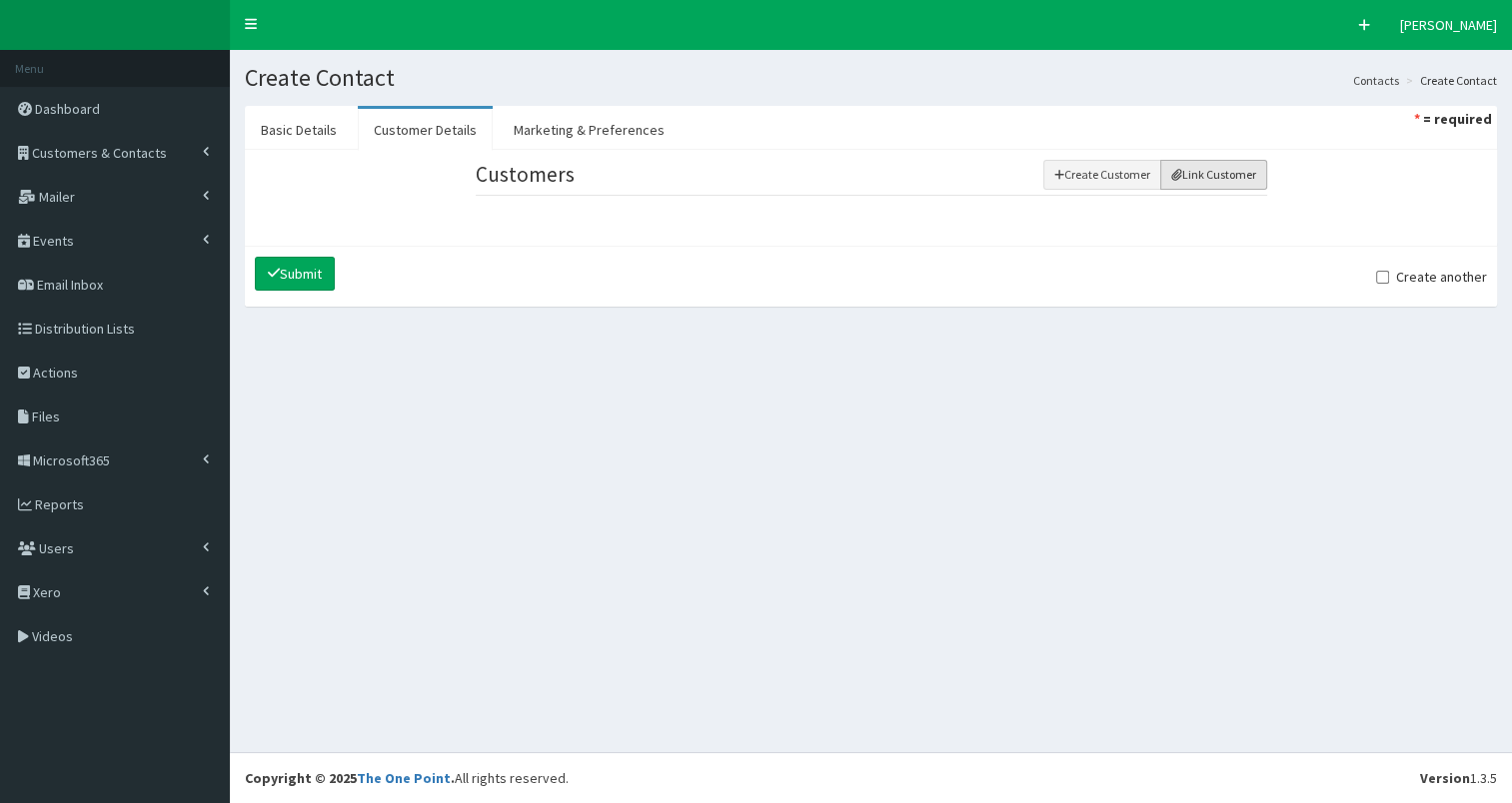 click on "Link Customer" at bounding box center (1213, 175) 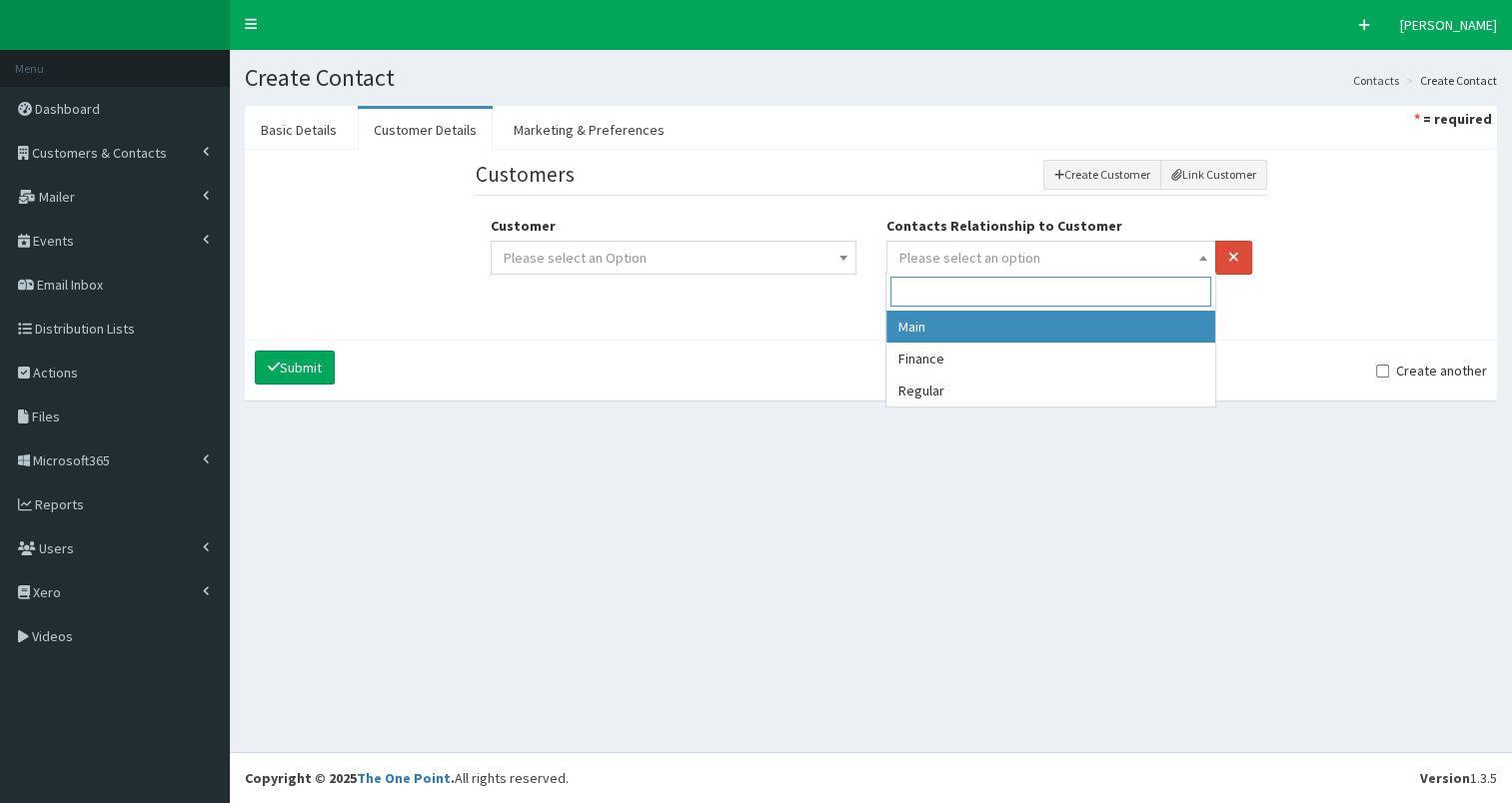 click on "Please select an option" at bounding box center (1051, 258) 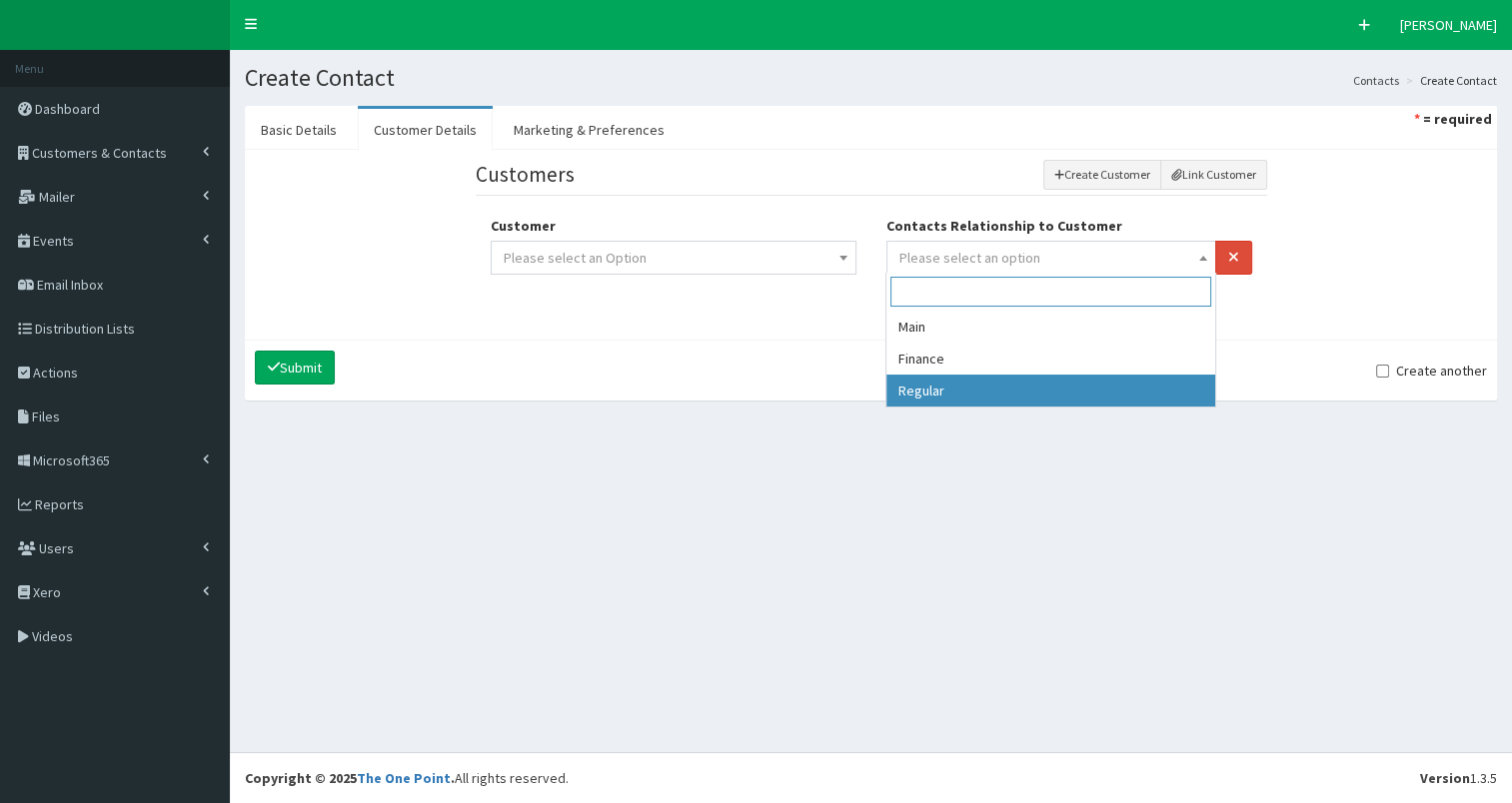 select on "3" 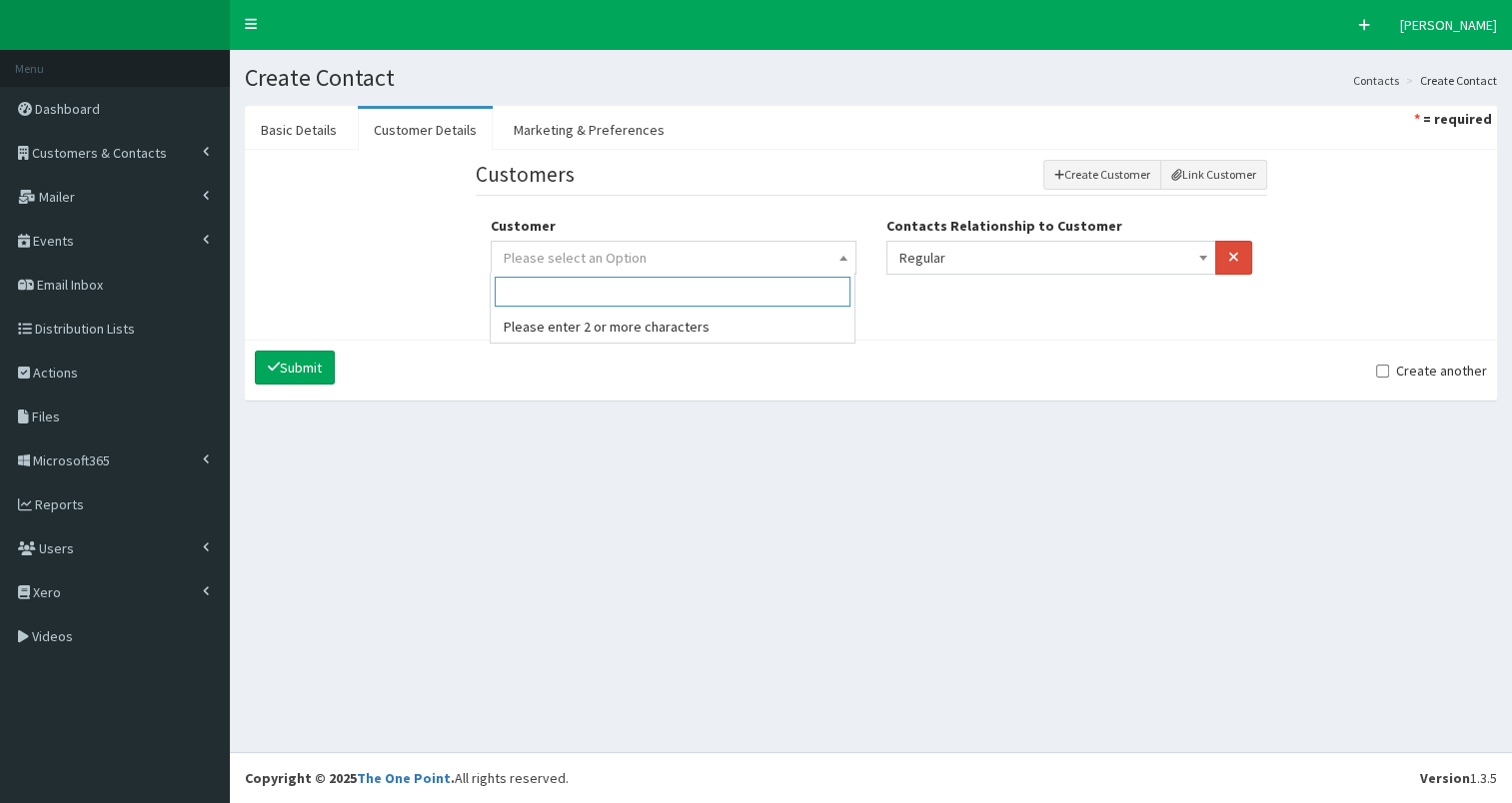 click on "Please select an Option" at bounding box center (674, 258) 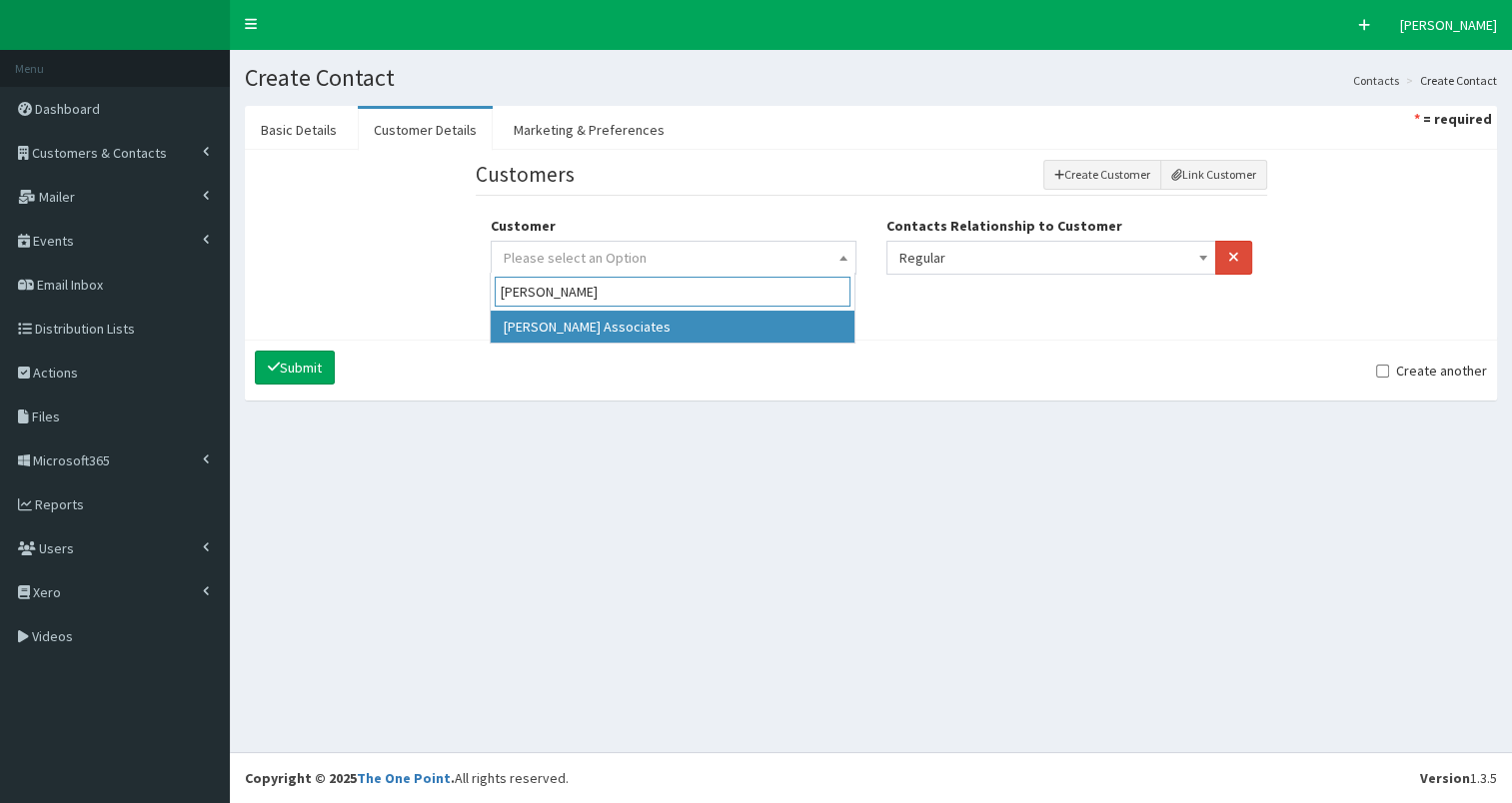 type on "mason clar" 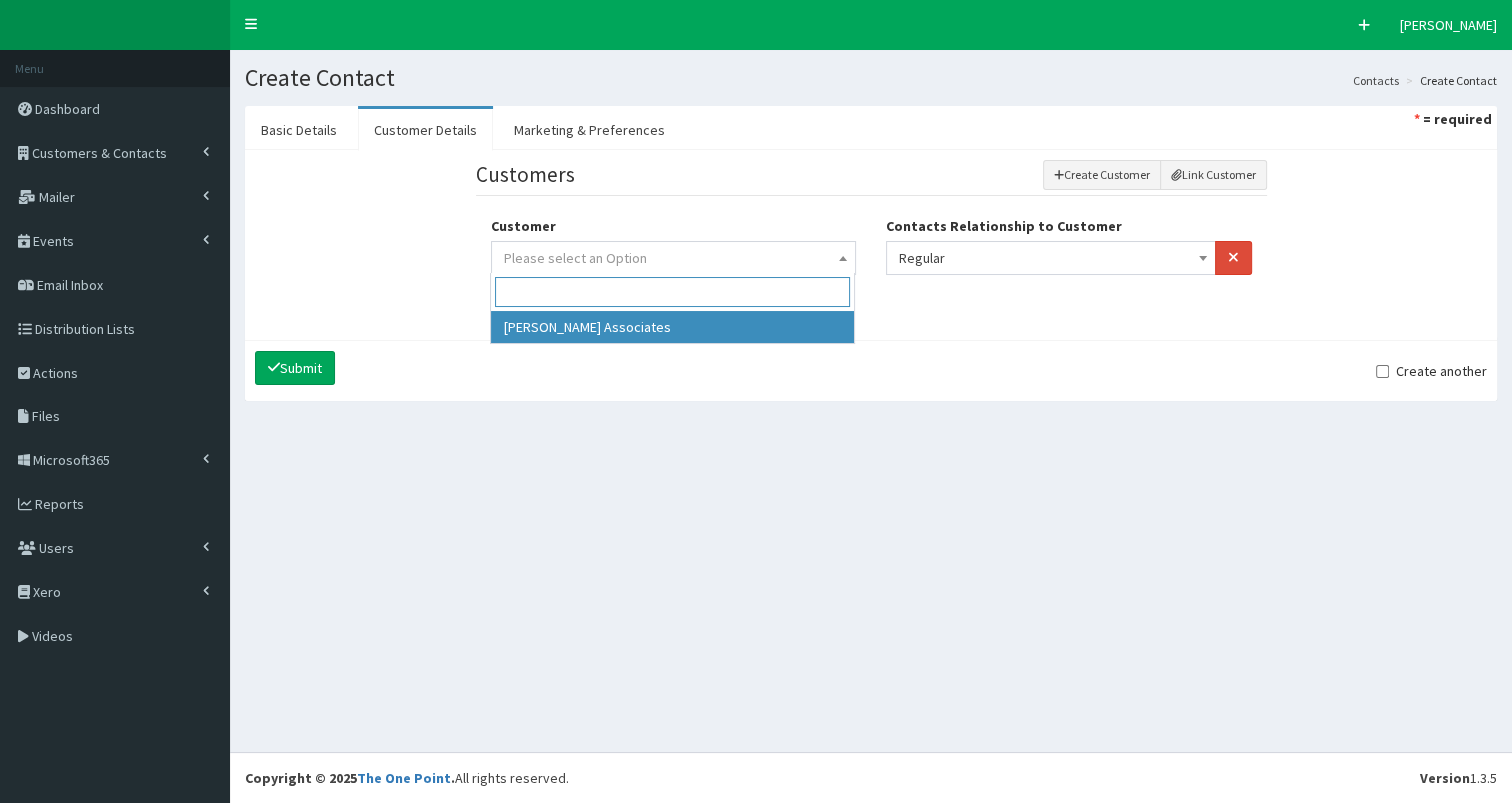 select on "771" 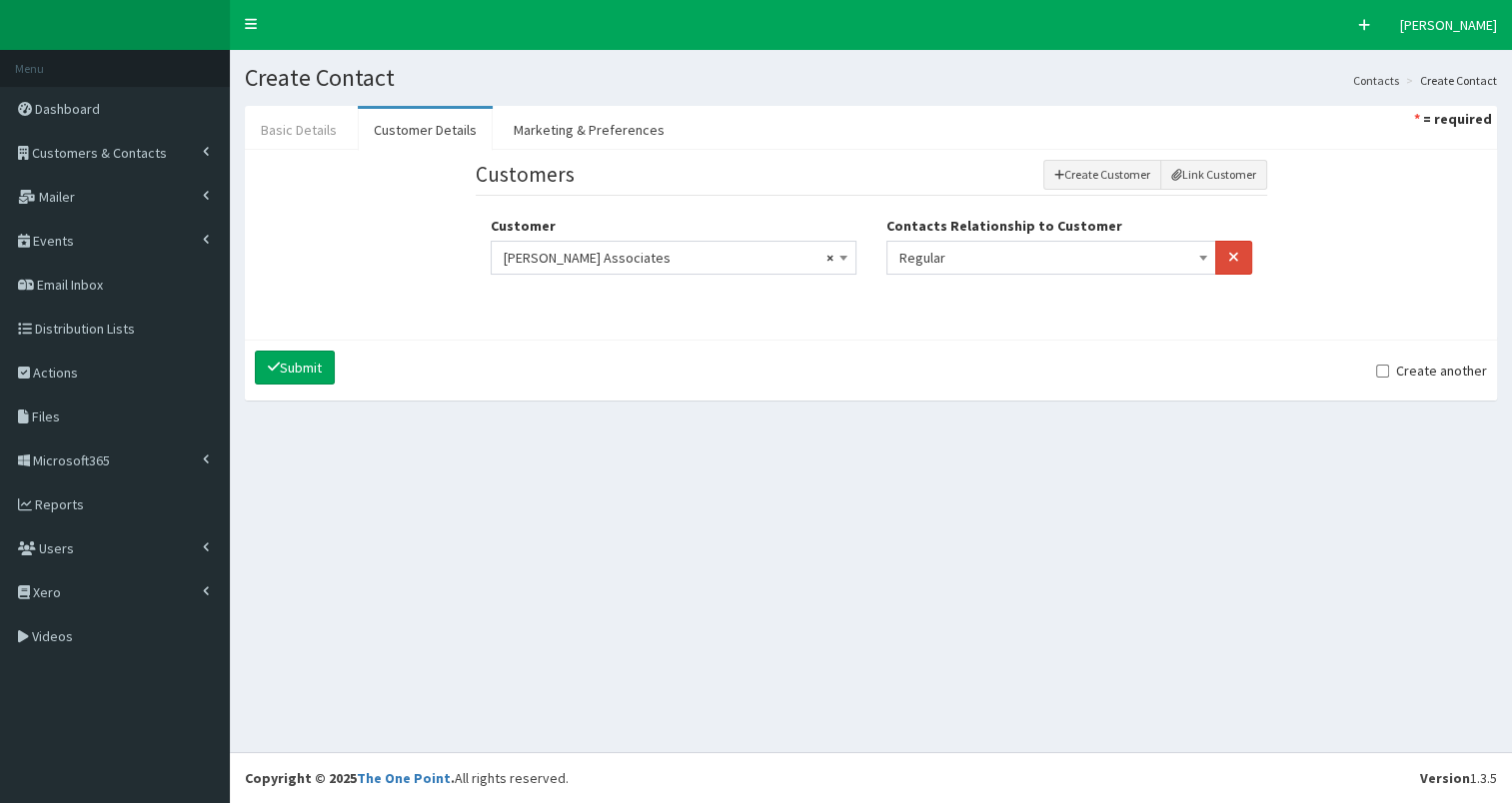 click on "Basic Details" at bounding box center (299, 130) 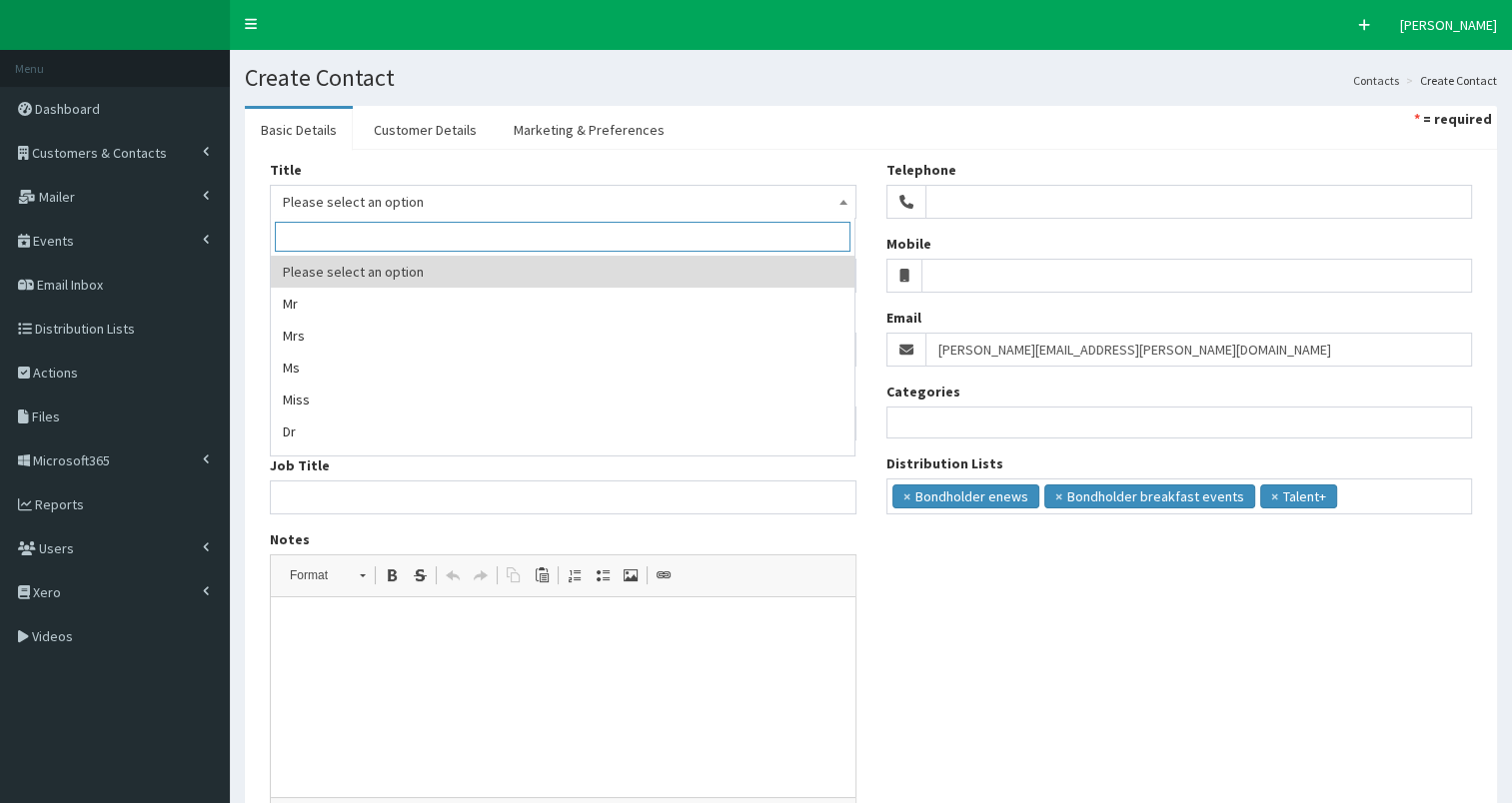 drag, startPoint x: 325, startPoint y: 199, endPoint x: 324, endPoint y: 211, distance: 12.0415946 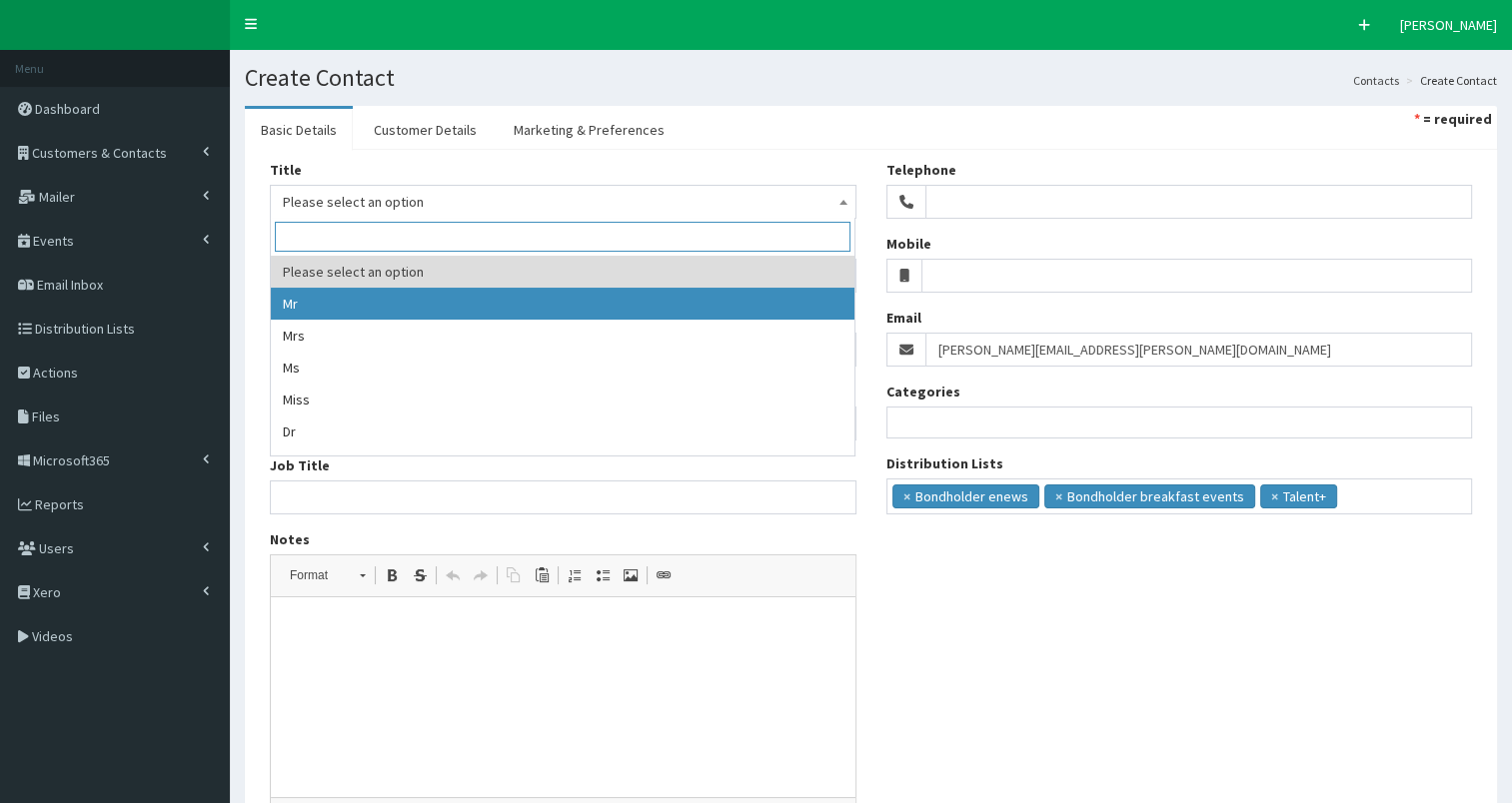 select on "1" 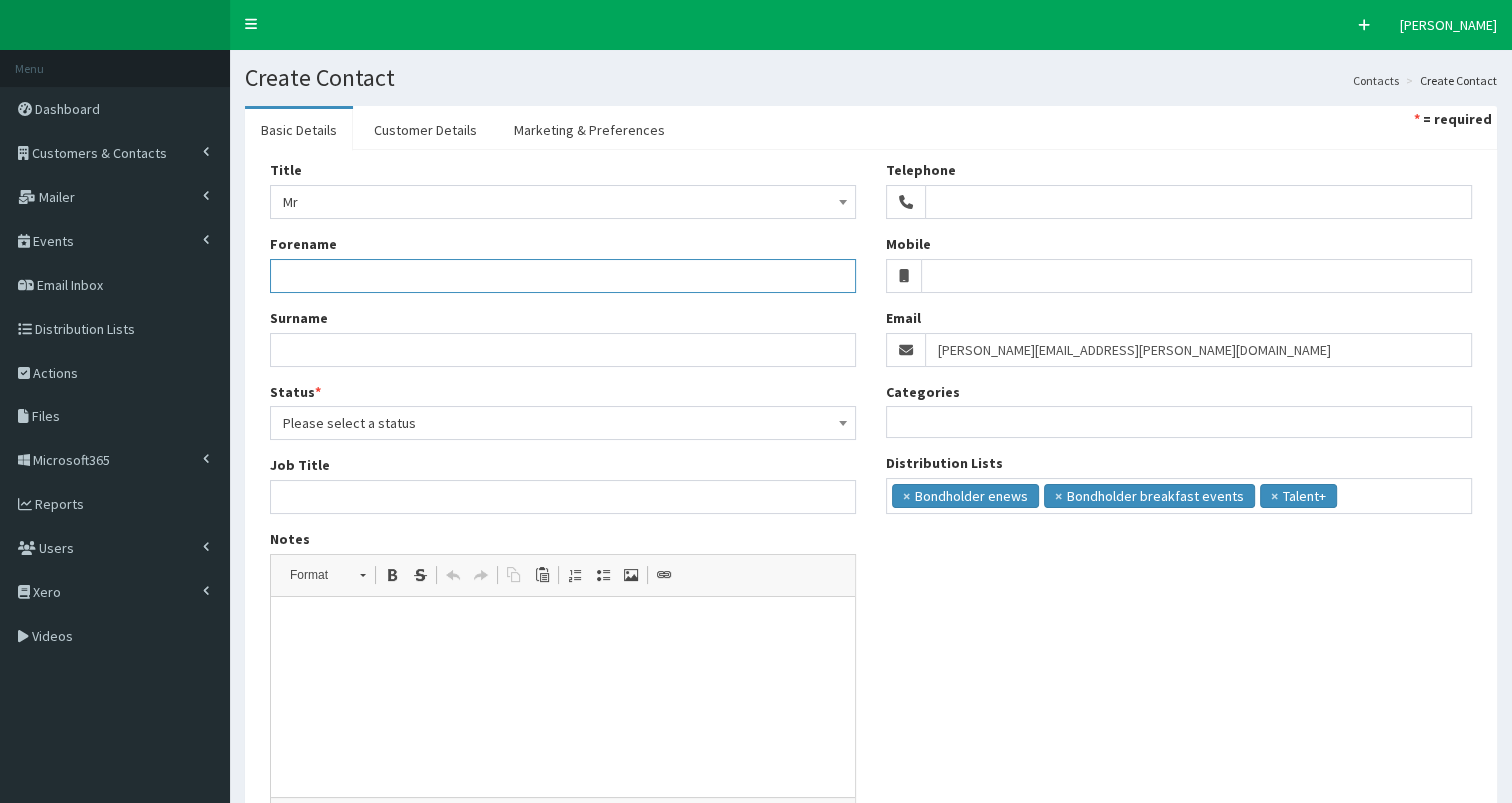 click on "Forename" at bounding box center (563, 276) 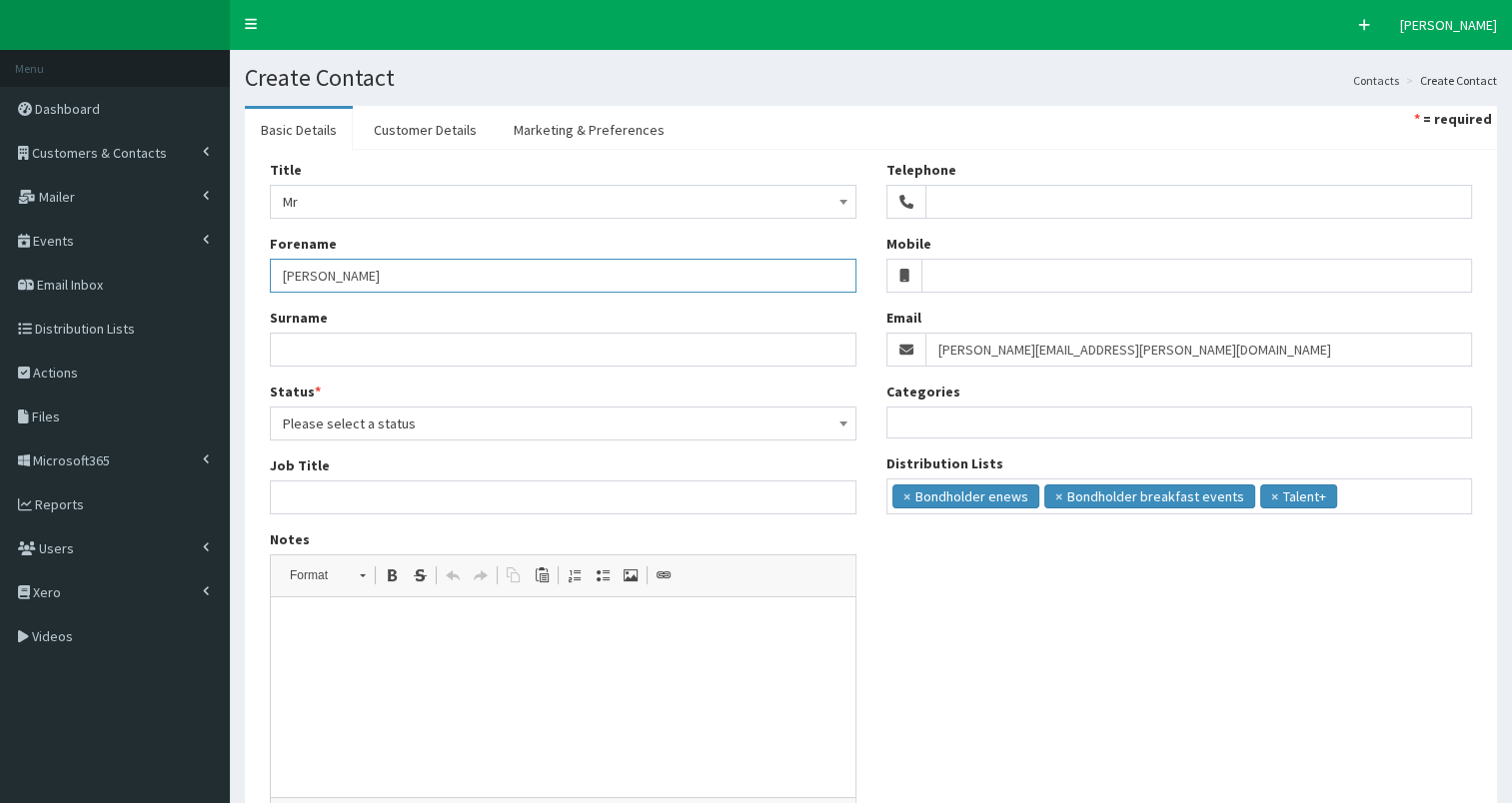 type on "Andy" 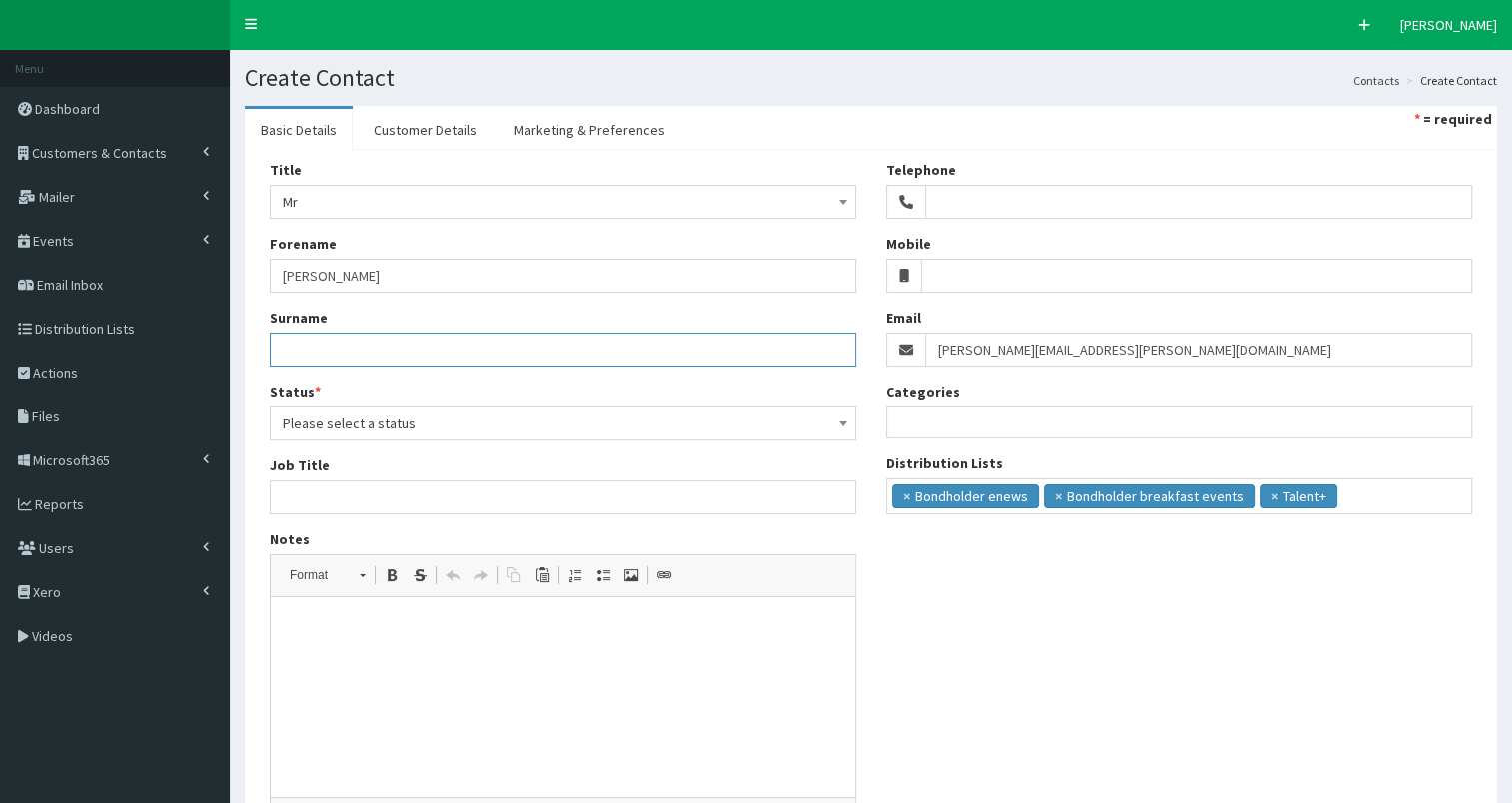 click on "Surname" at bounding box center [563, 350] 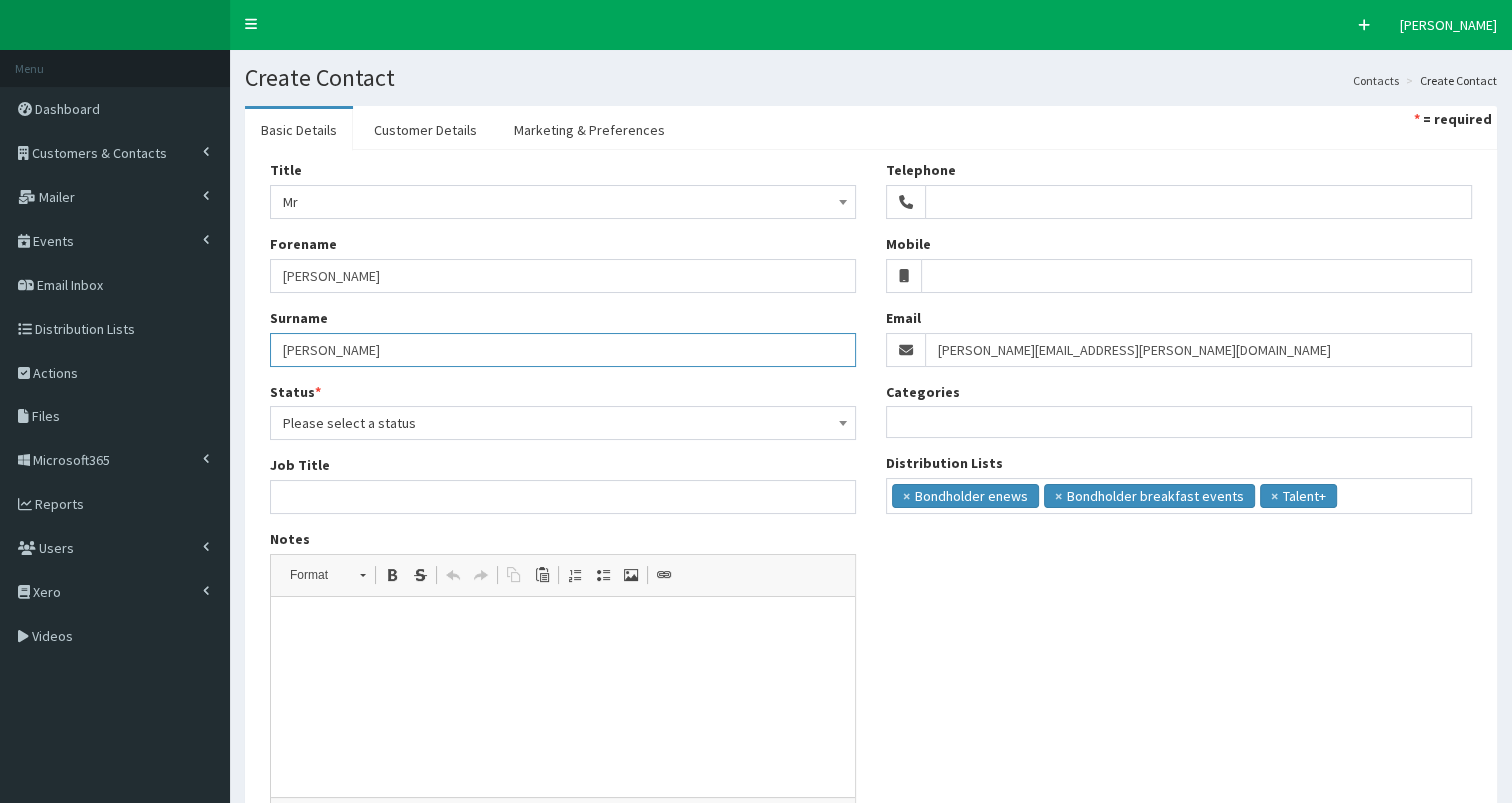 type on "Thompson" 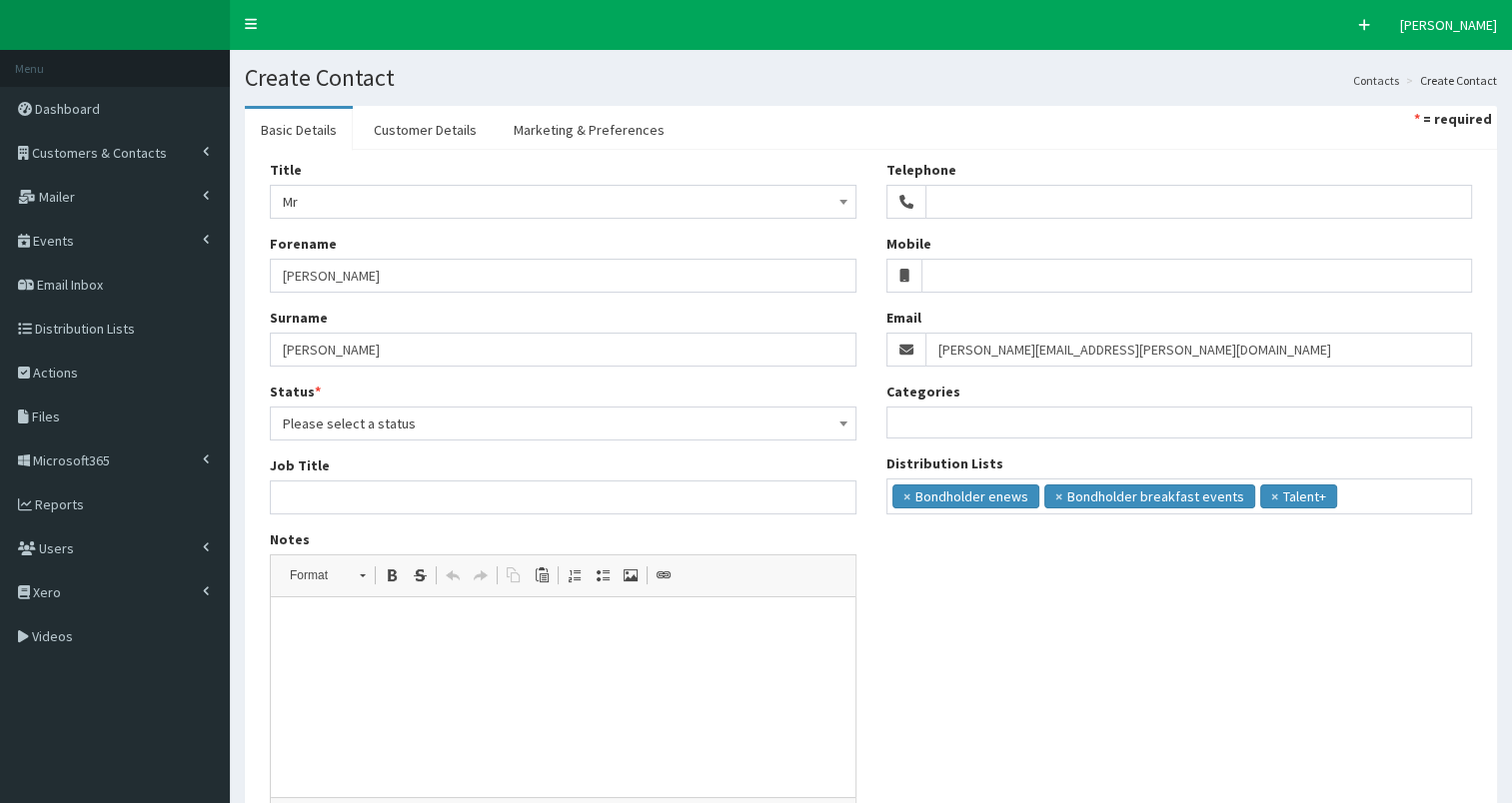 click on "Please select a status" at bounding box center [563, 423] 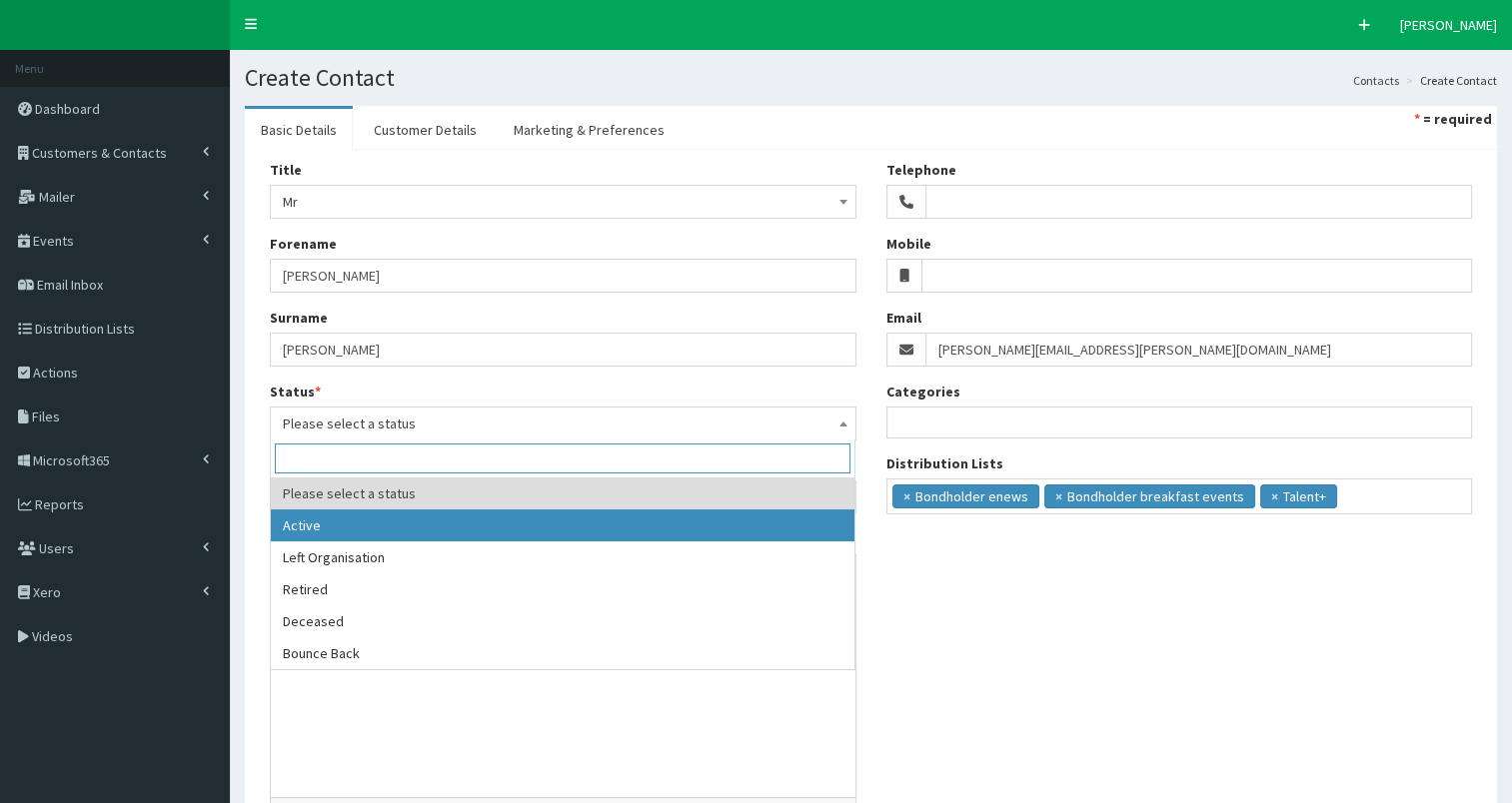 select on "1" 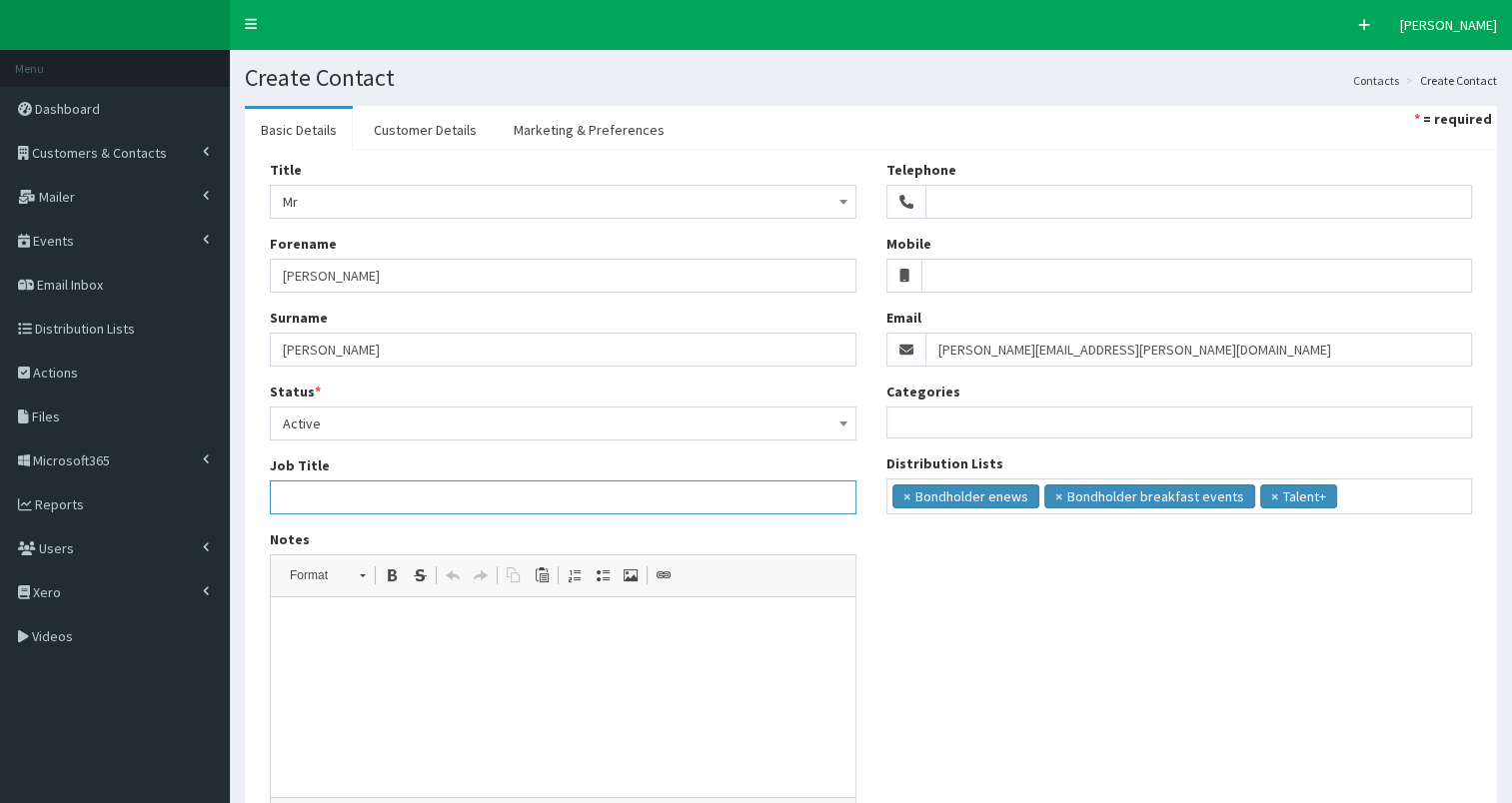 click on "Job Title" at bounding box center (563, 497) 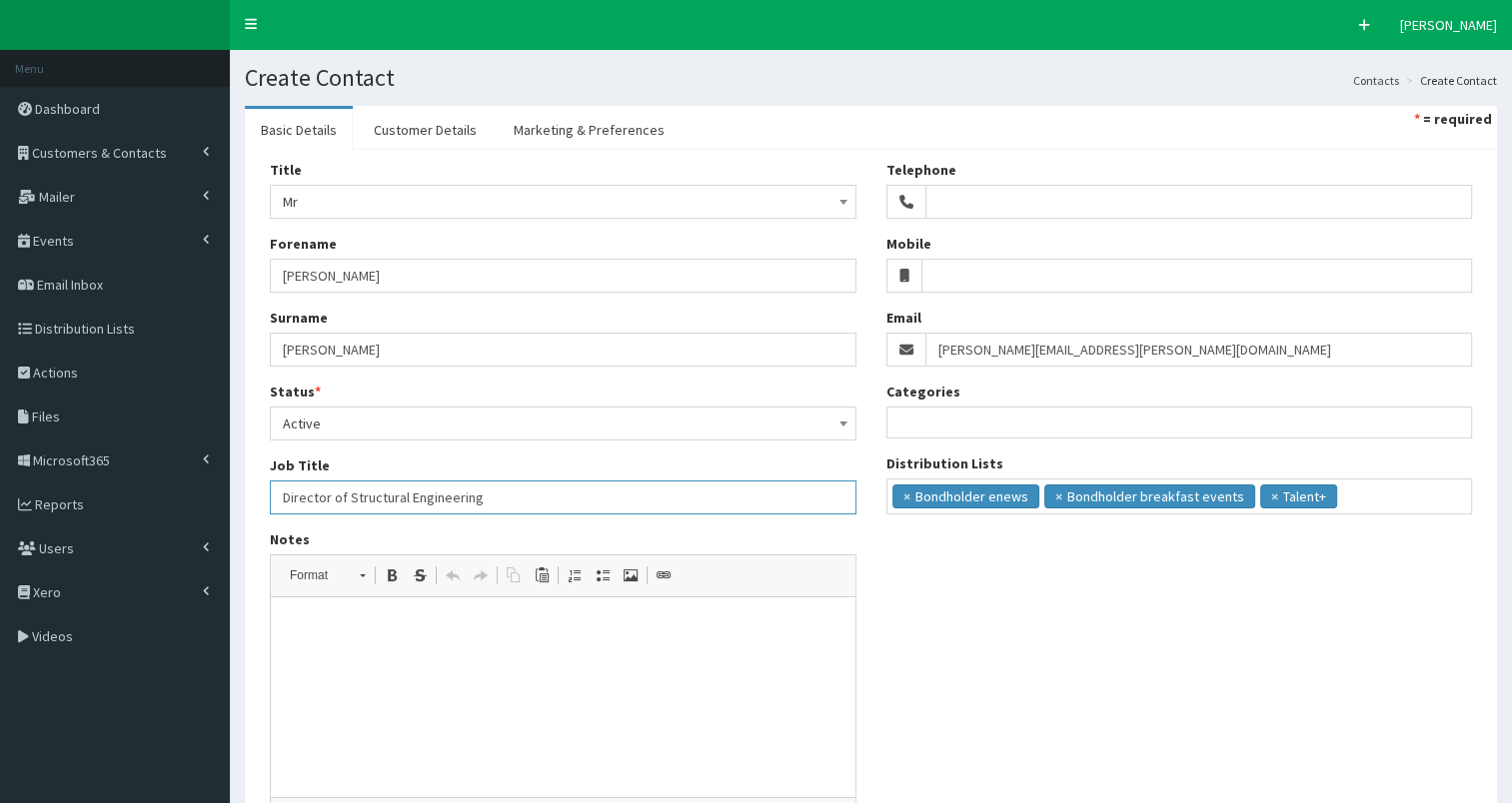 scroll, scrollTop: 192, scrollLeft: 0, axis: vertical 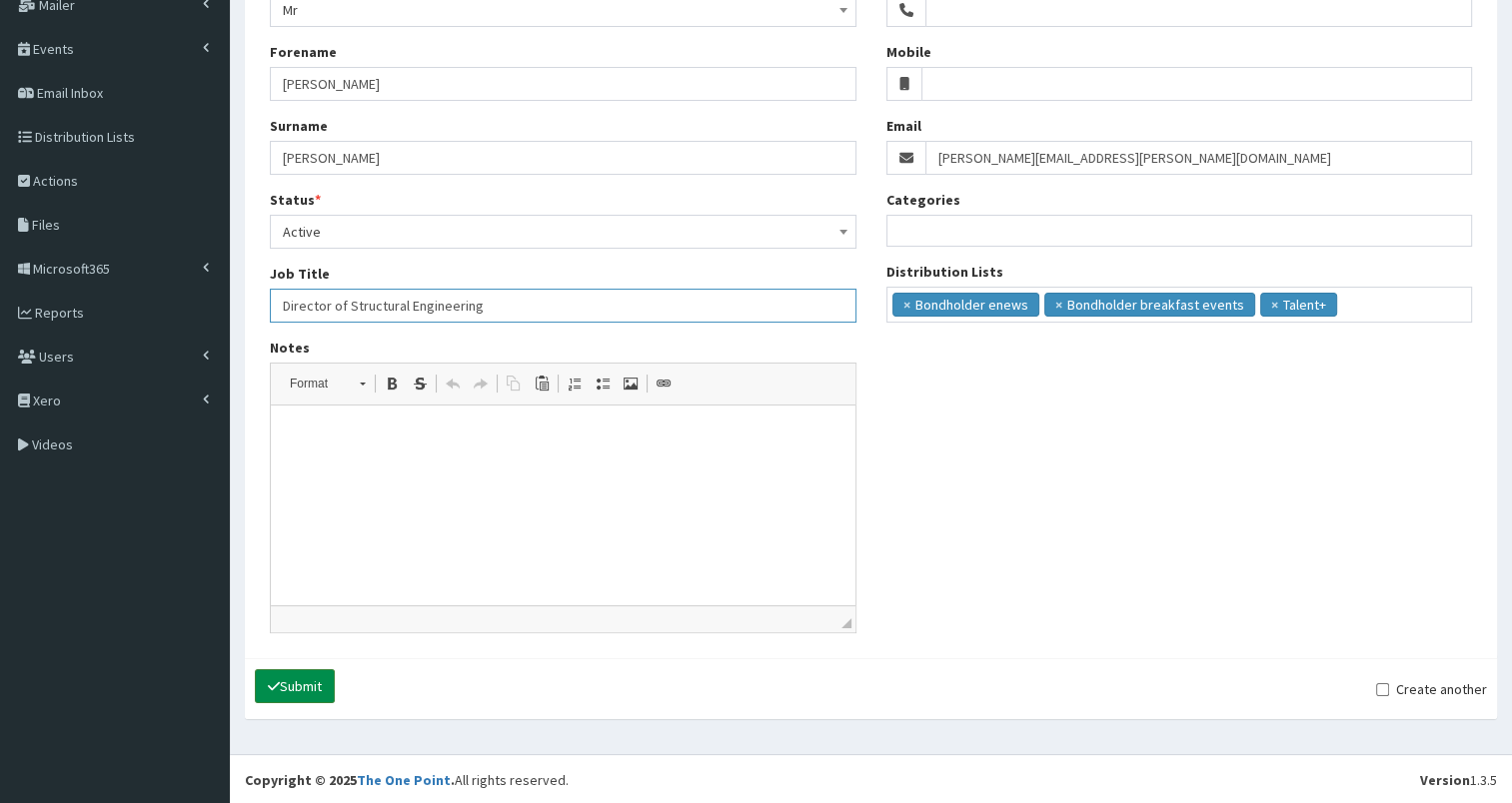 type on "Director of Structural Engineering" 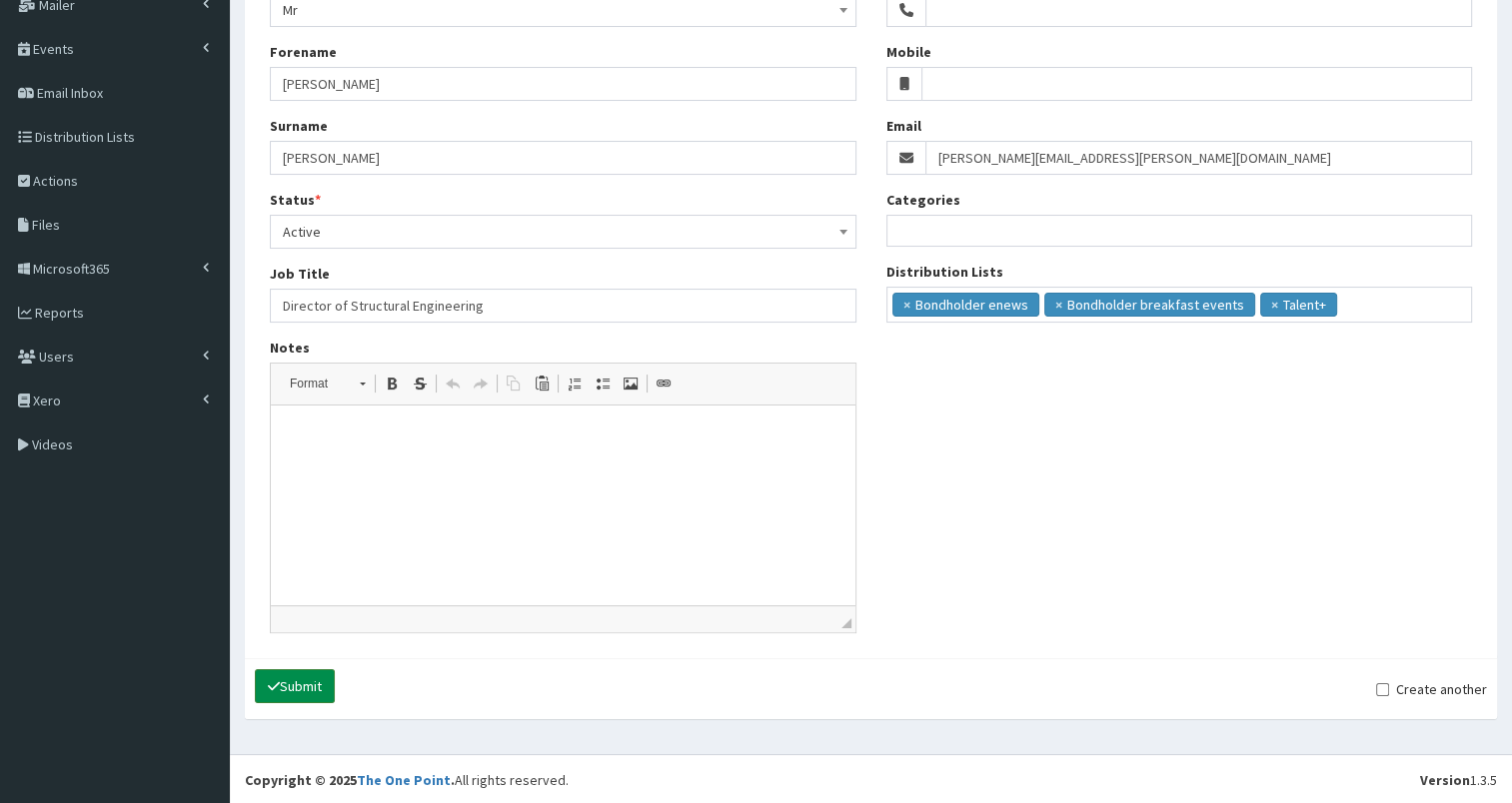 click on "Submit" at bounding box center [295, 686] 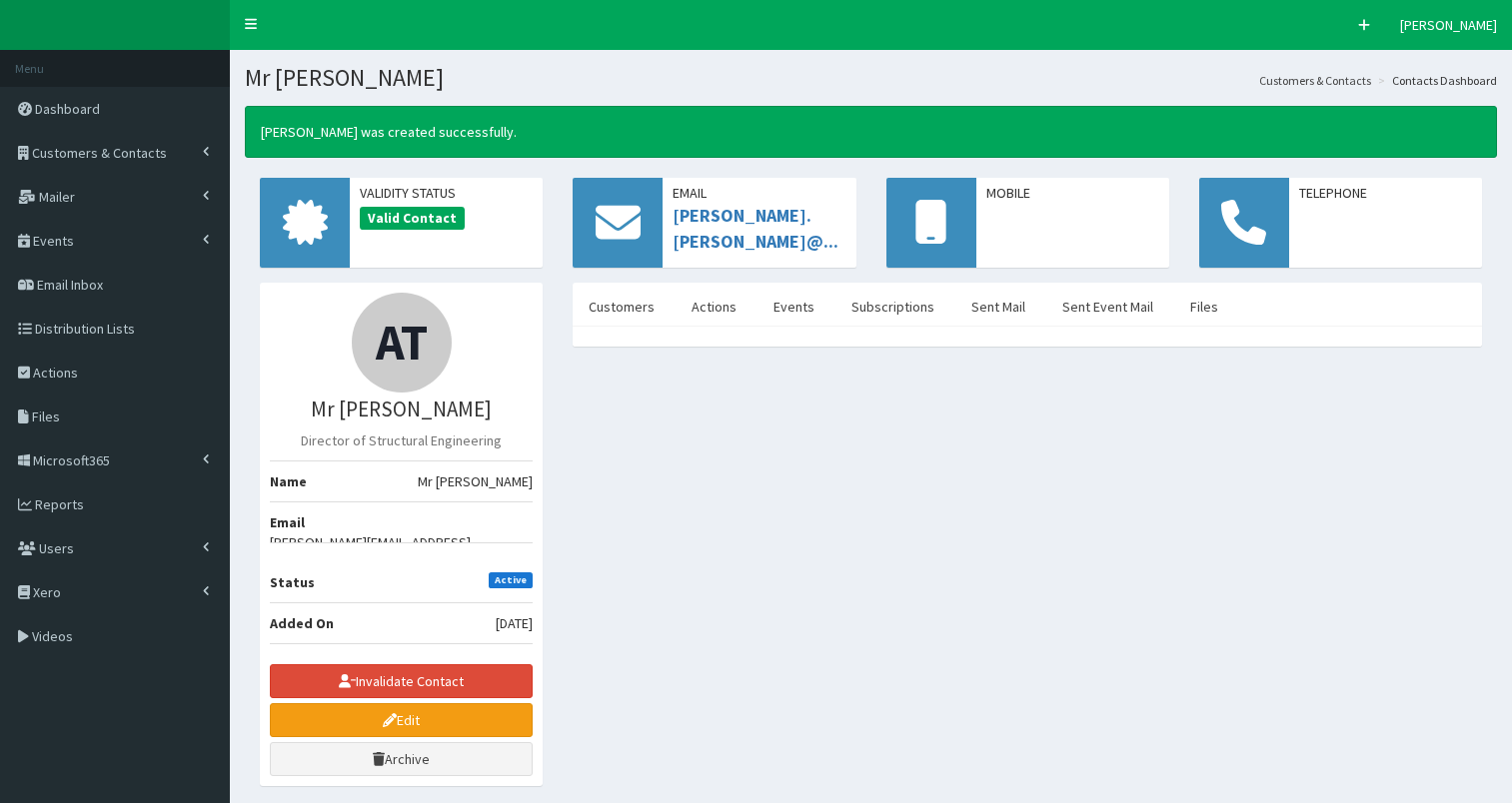 scroll, scrollTop: 0, scrollLeft: 0, axis: both 